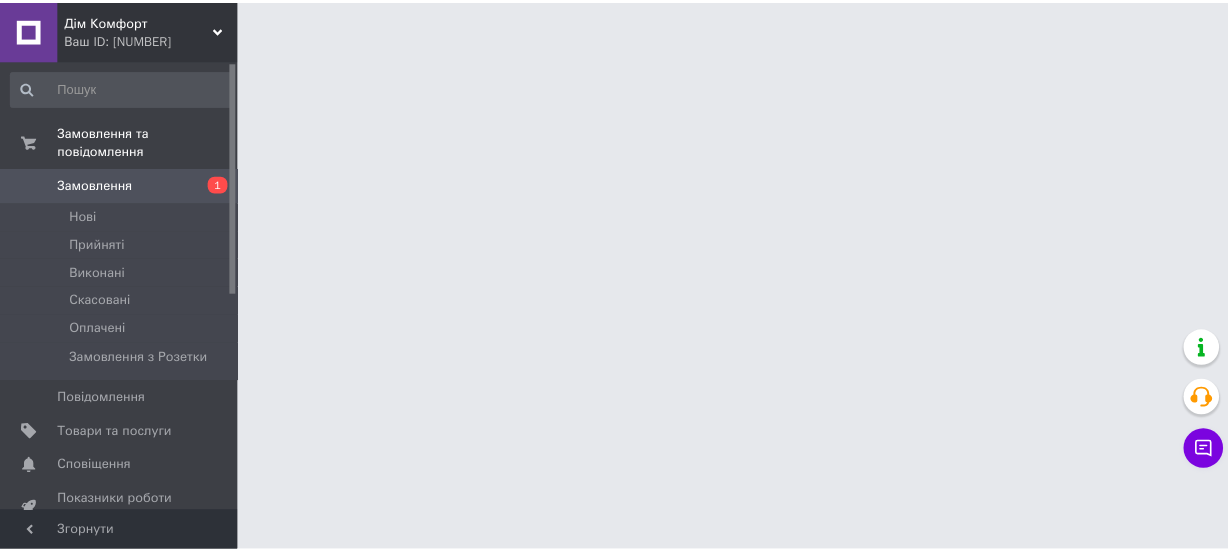 scroll, scrollTop: 0, scrollLeft: 0, axis: both 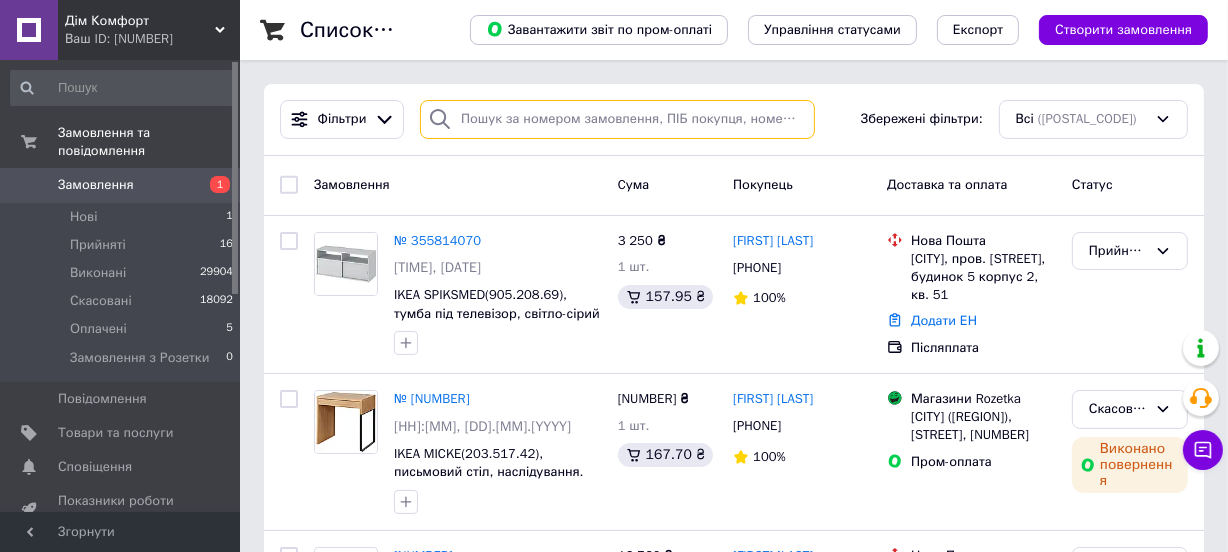 click at bounding box center (617, 119) 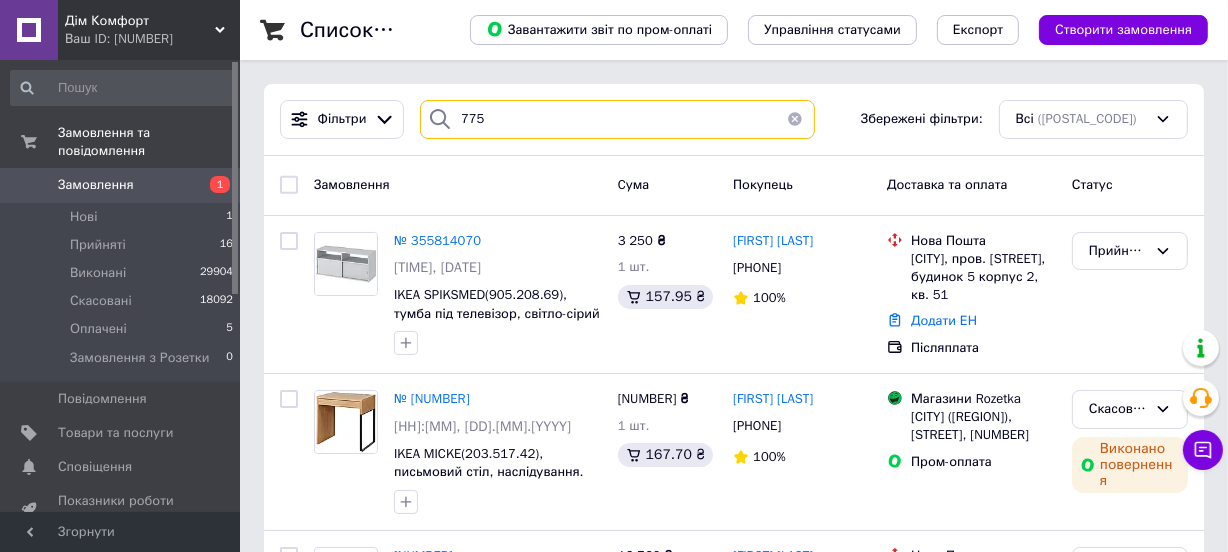 type on "7752" 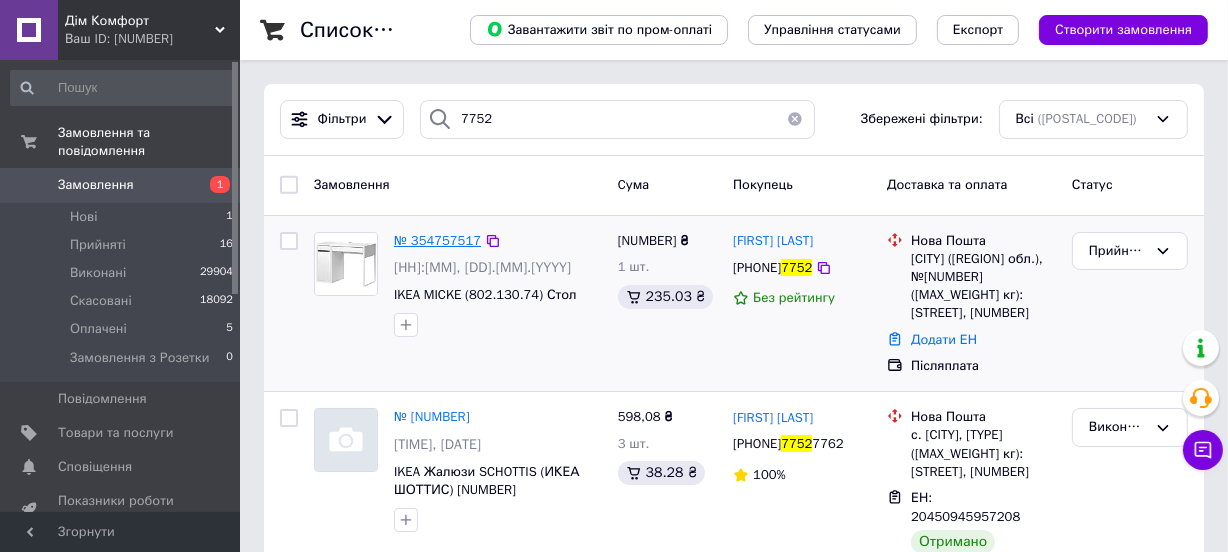 click on "№ 354757517" at bounding box center [437, 240] 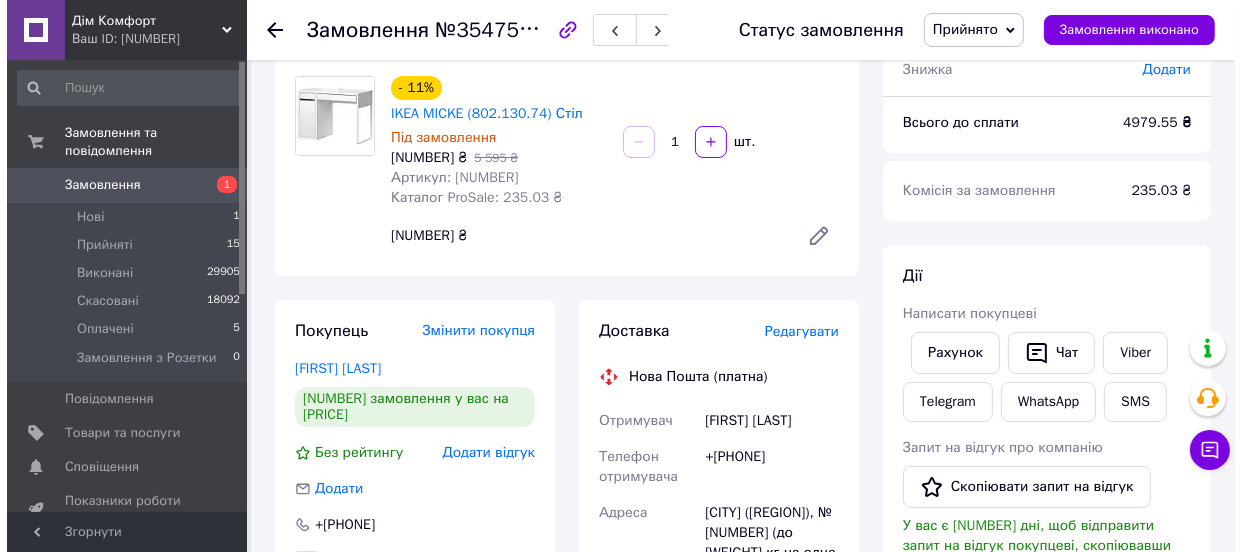scroll, scrollTop: 272, scrollLeft: 0, axis: vertical 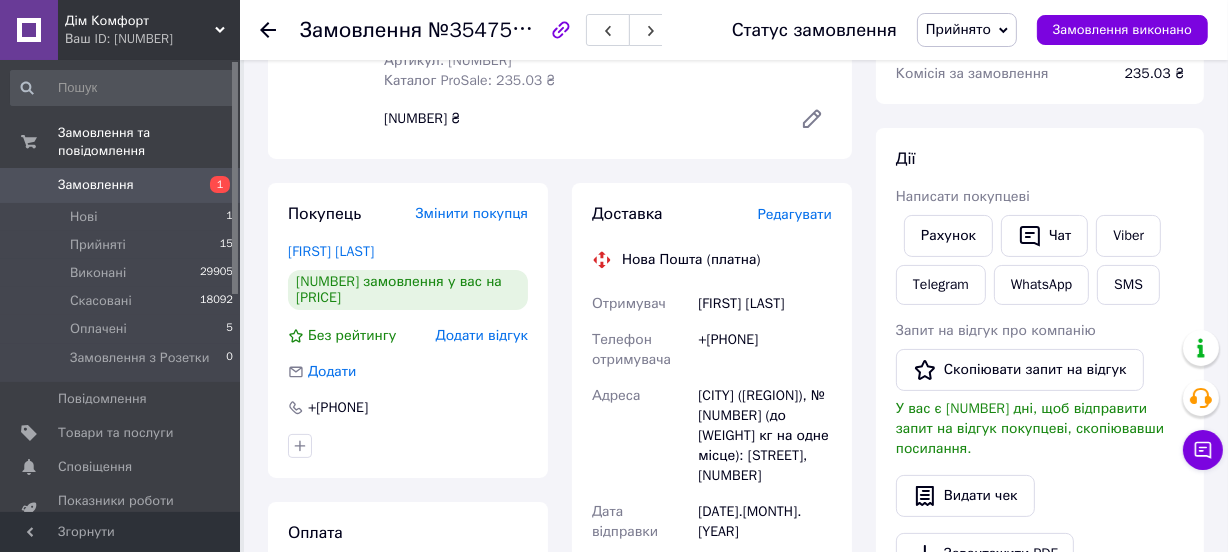 click on "Редагувати" at bounding box center (795, 214) 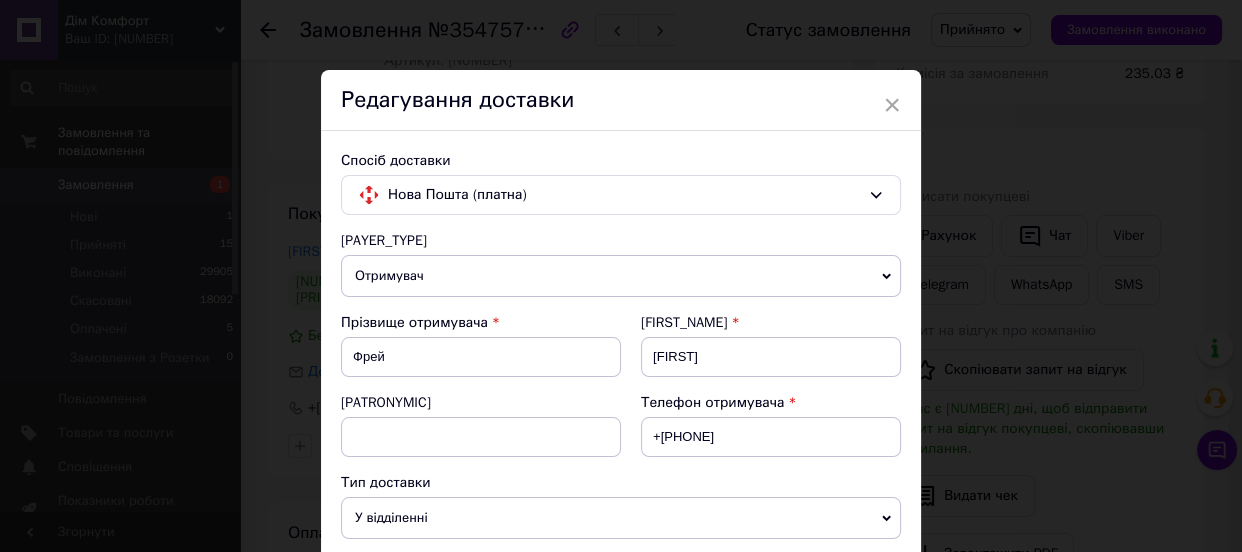 scroll, scrollTop: 272, scrollLeft: 0, axis: vertical 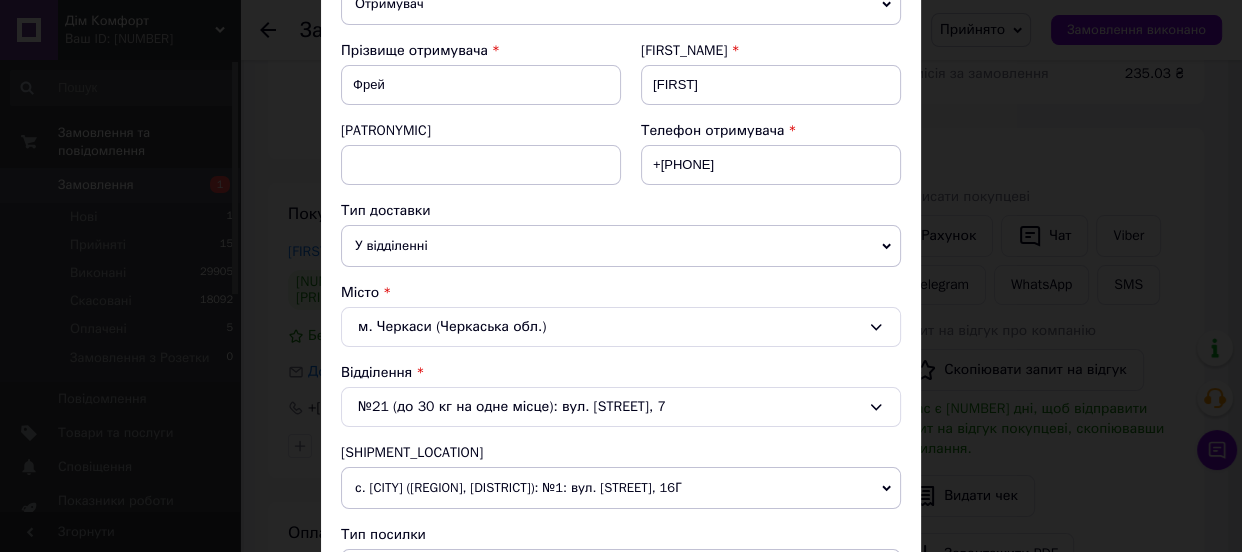click on "У відділенні" at bounding box center [621, 246] 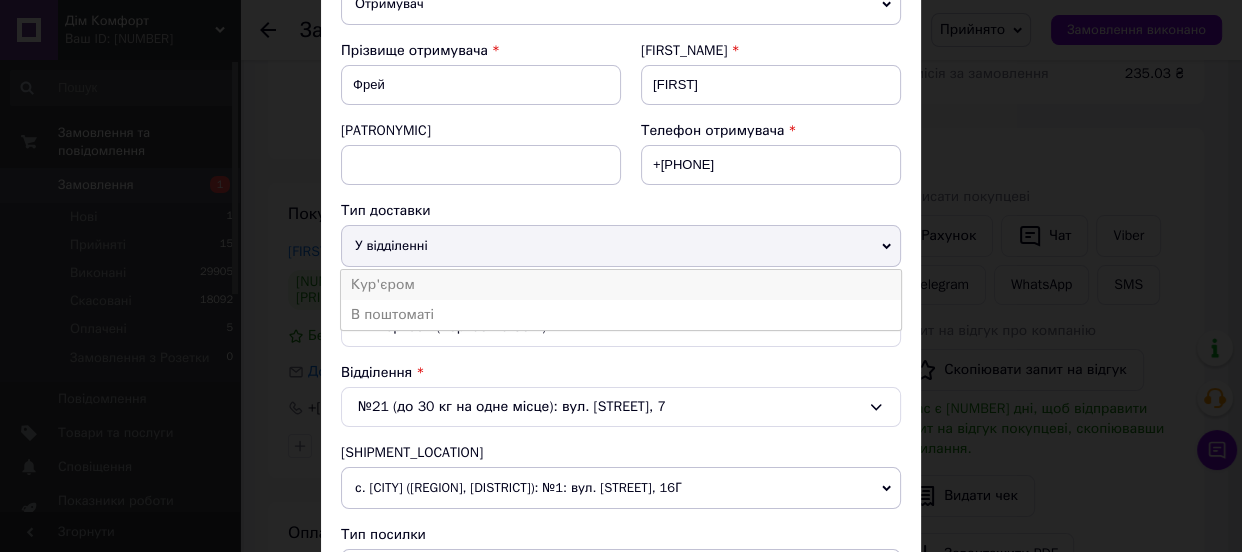 click on "Кур'єром" at bounding box center (621, 285) 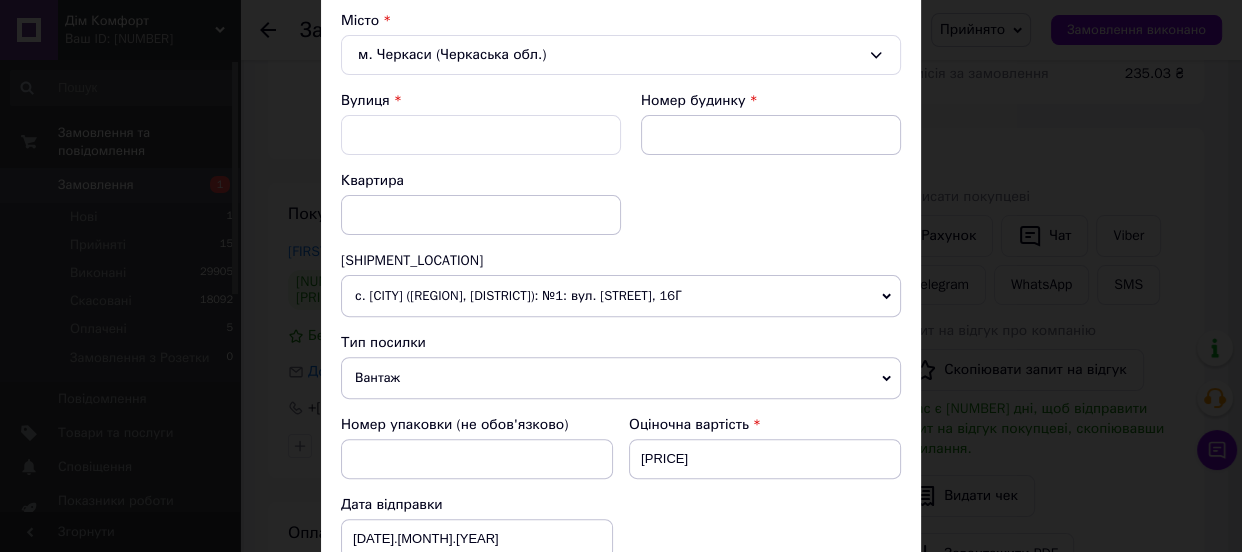 scroll, scrollTop: 545, scrollLeft: 0, axis: vertical 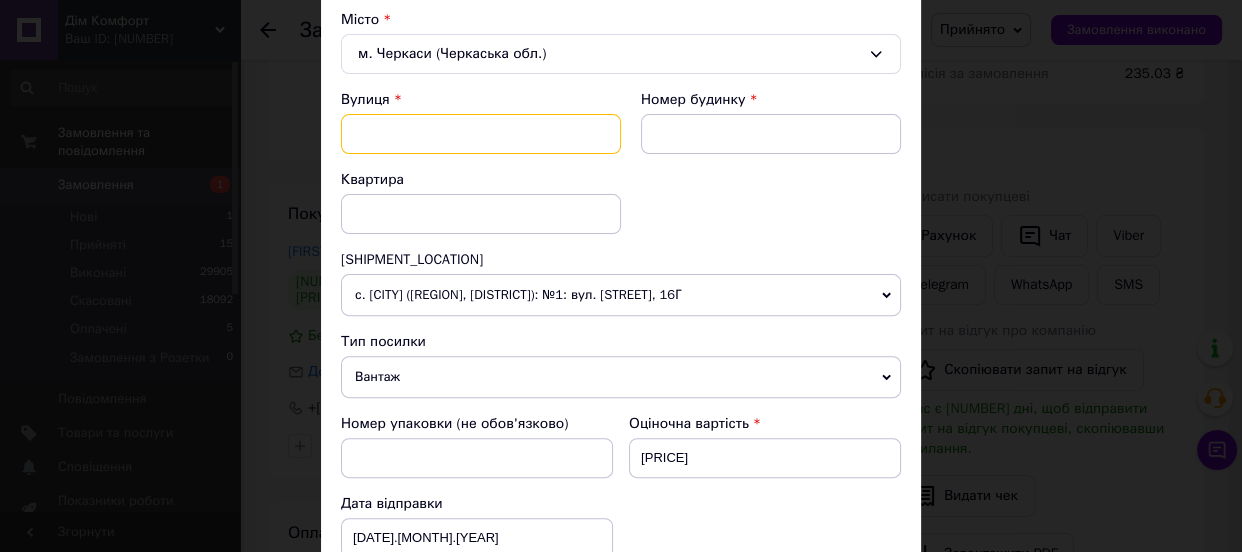 click on "Вулиця" at bounding box center [481, 134] 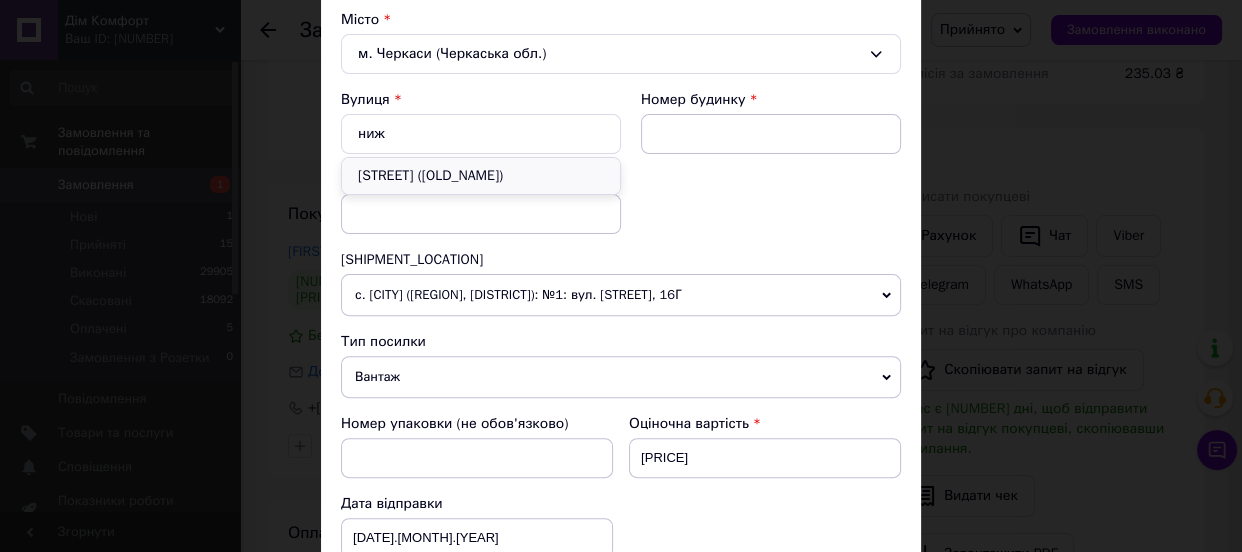 click on "[STREET] ([OLD_NAME])" at bounding box center [481, 176] 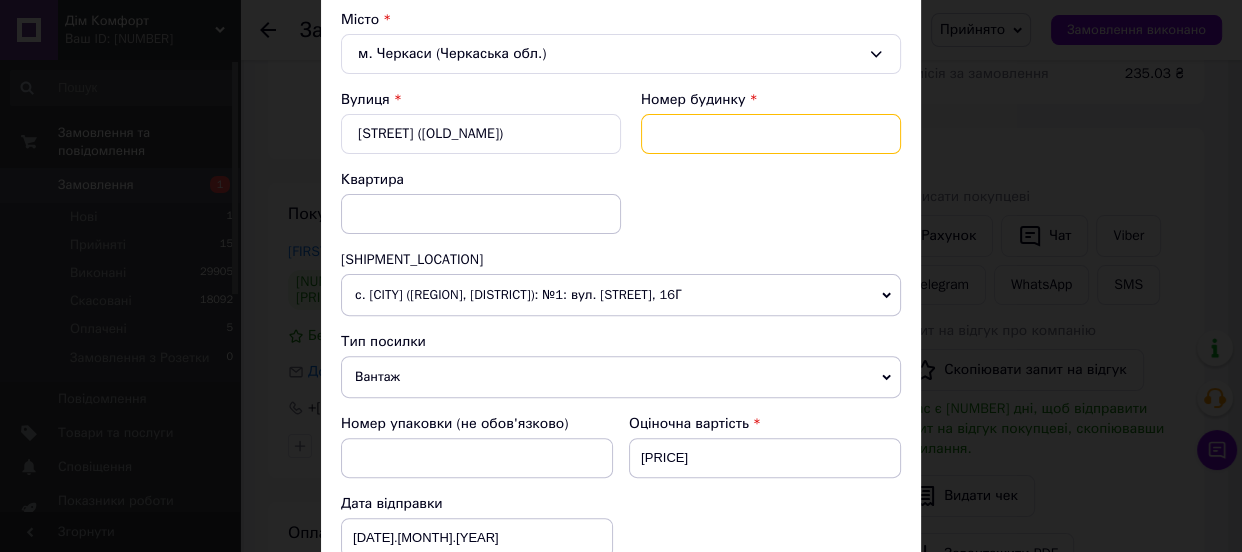 click at bounding box center [771, 134] 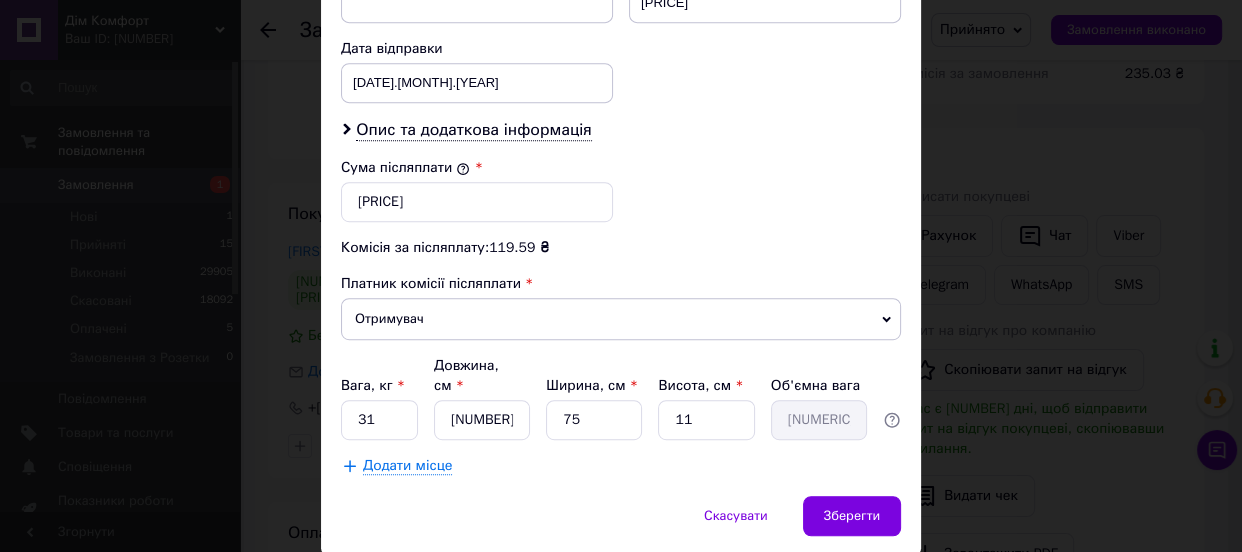 scroll, scrollTop: 1050, scrollLeft: 0, axis: vertical 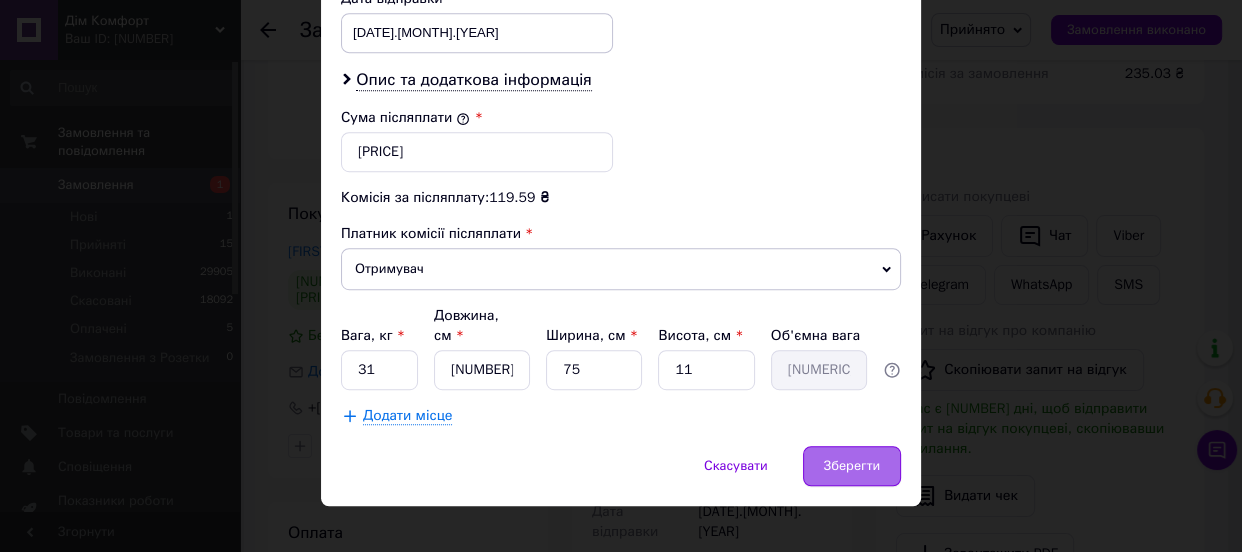 type on "4" 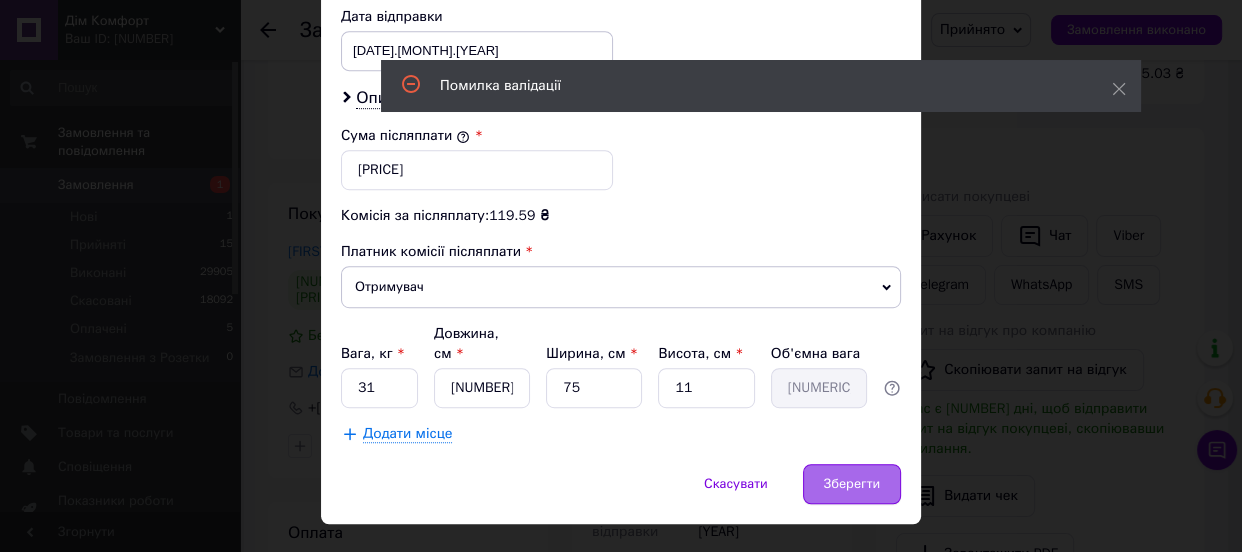 scroll, scrollTop: 160, scrollLeft: 0, axis: vertical 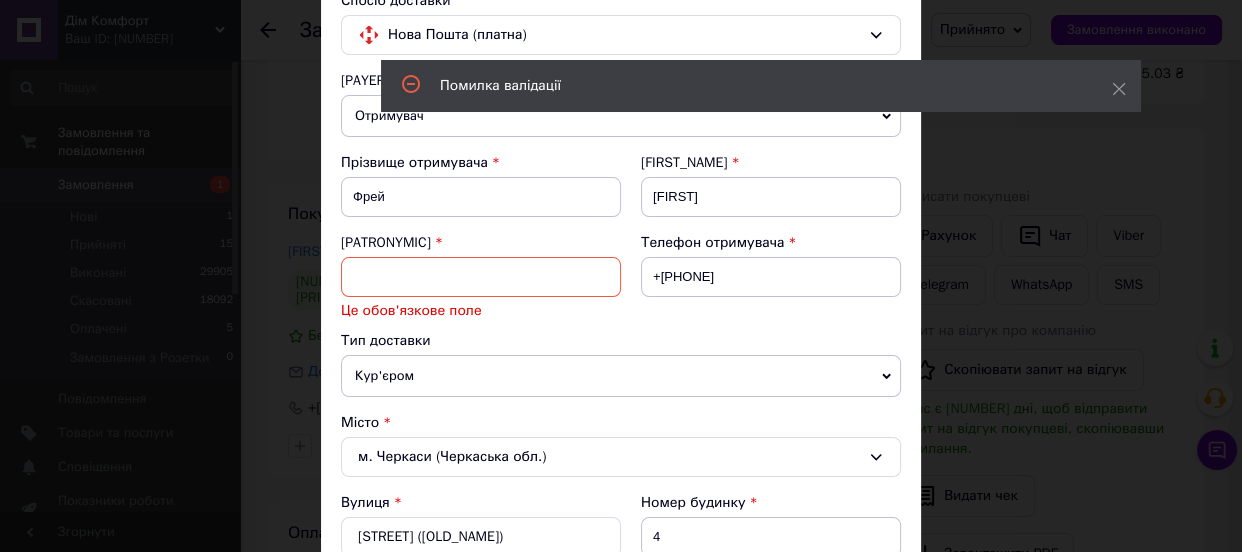 click at bounding box center (481, 277) 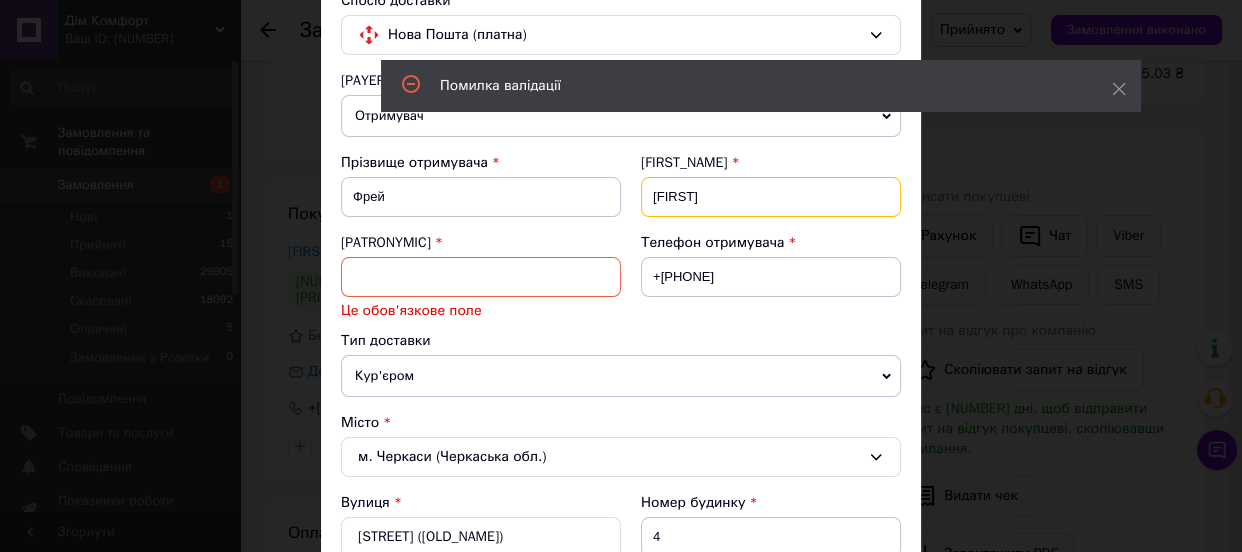 click on "[FIRST]" at bounding box center (771, 197) 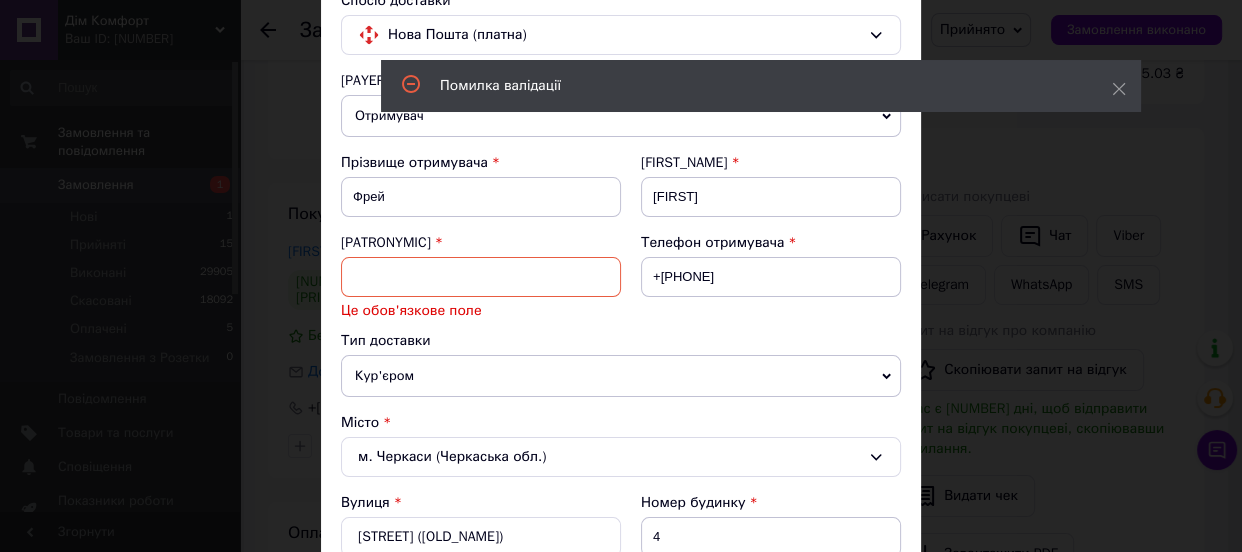 click at bounding box center (481, 277) 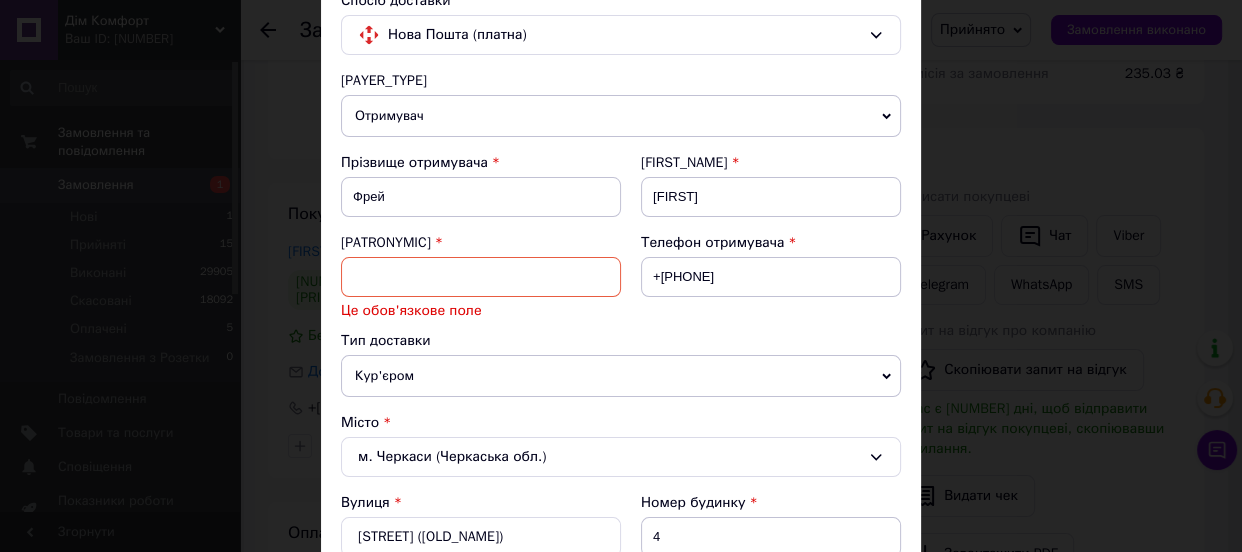 paste on "[FIRST]" 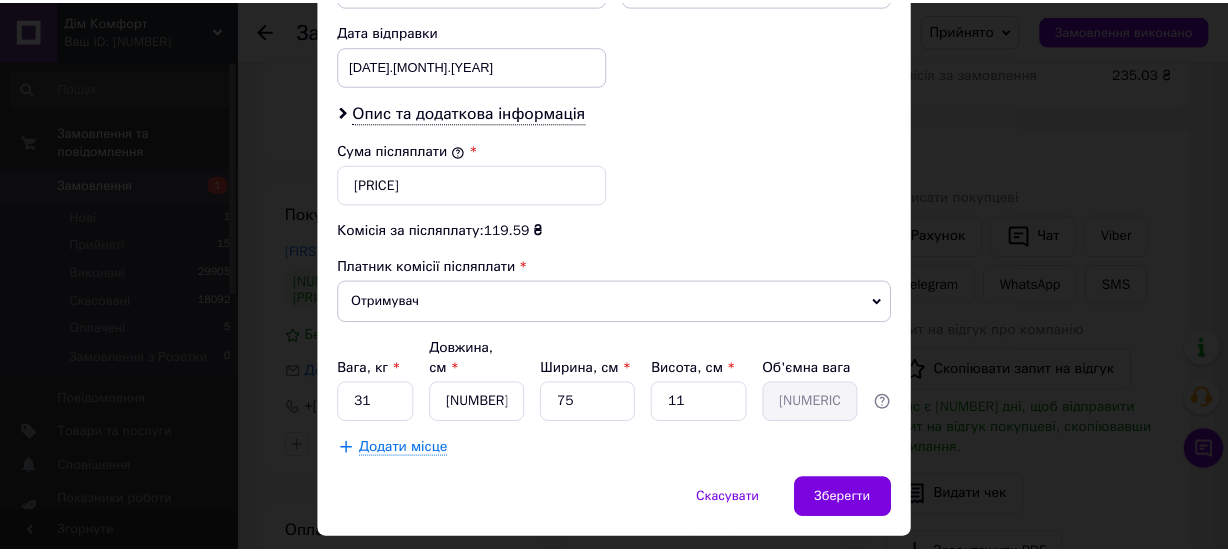 scroll, scrollTop: 1050, scrollLeft: 0, axis: vertical 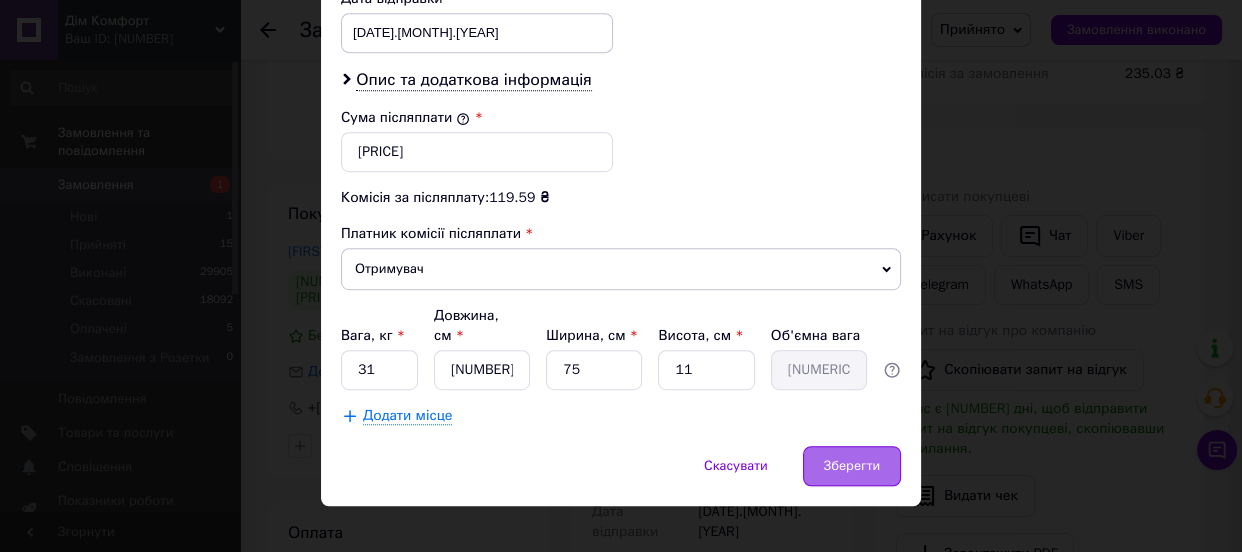 type on "[FIRST]" 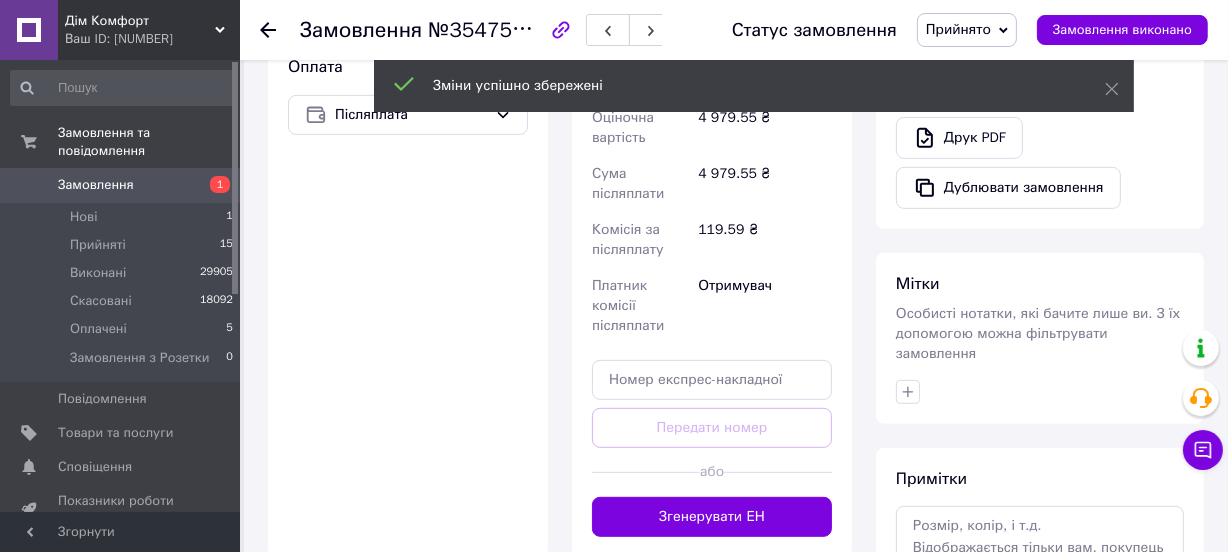 scroll, scrollTop: 818, scrollLeft: 0, axis: vertical 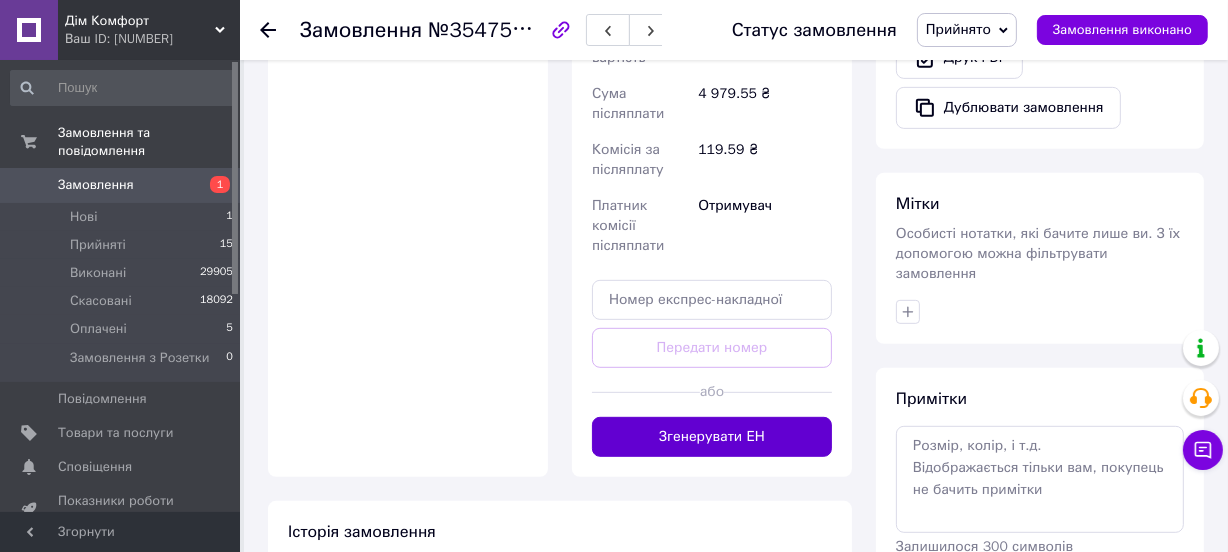click on "Згенерувати ЕН" at bounding box center (712, 437) 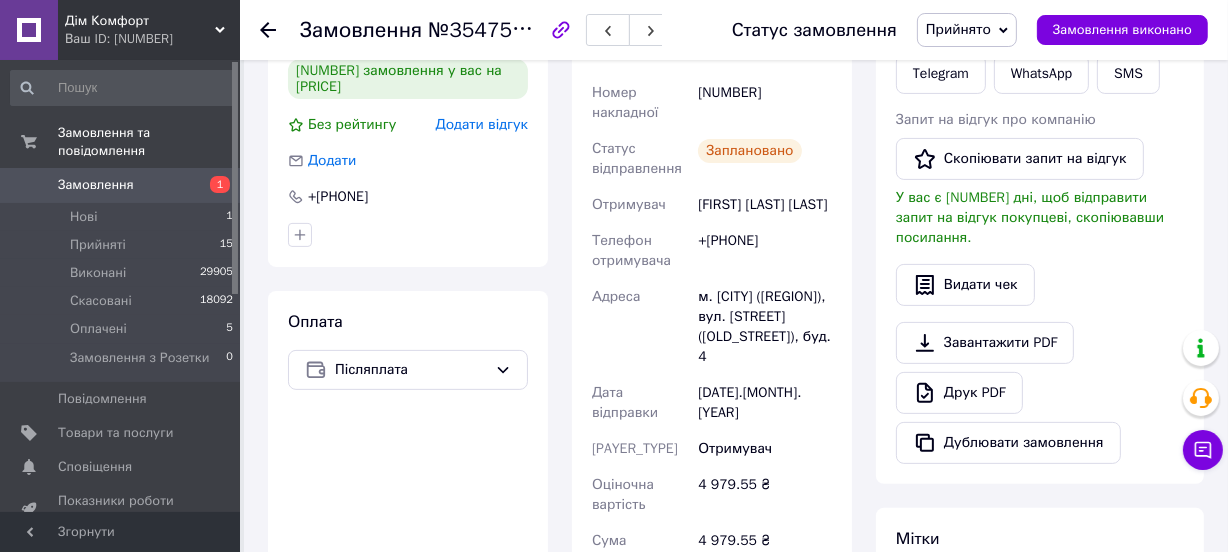 scroll, scrollTop: 454, scrollLeft: 0, axis: vertical 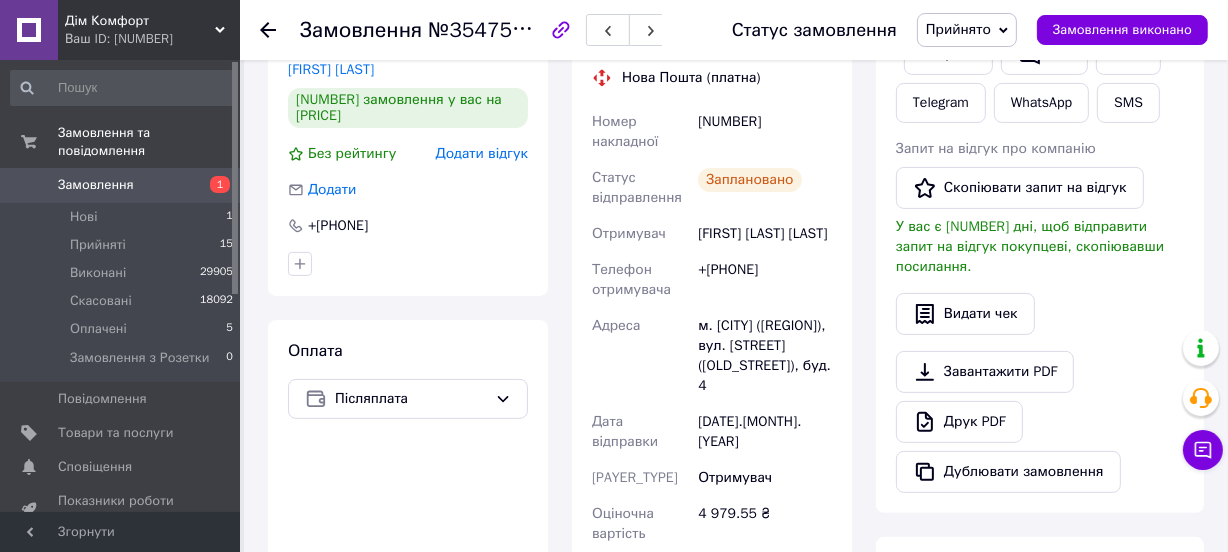 drag, startPoint x: 594, startPoint y: 116, endPoint x: 827, endPoint y: 390, distance: 359.67346 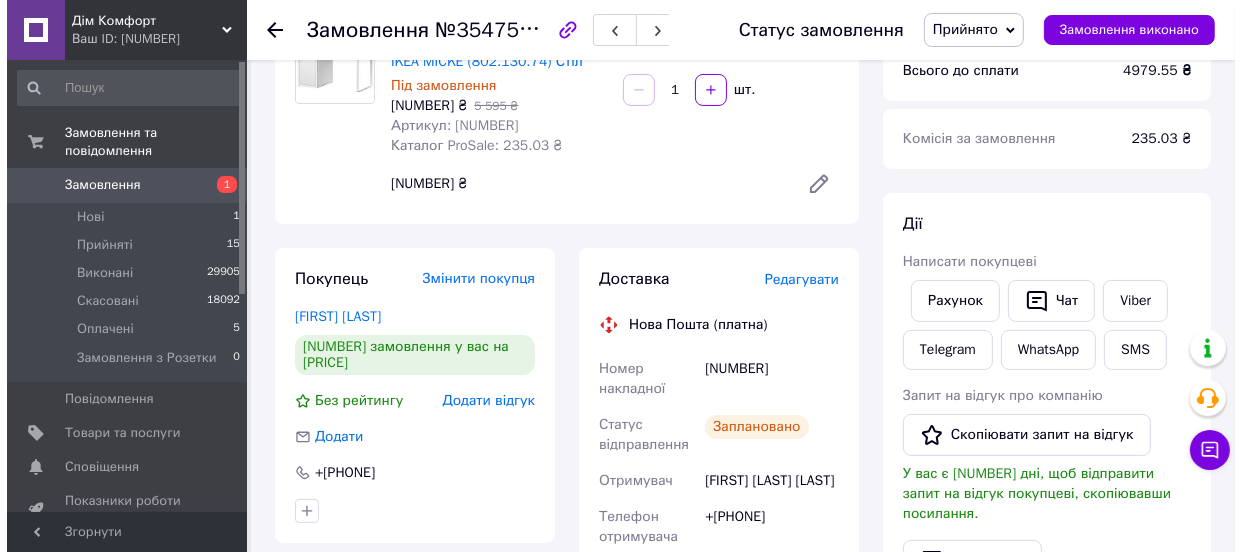 scroll, scrollTop: 181, scrollLeft: 0, axis: vertical 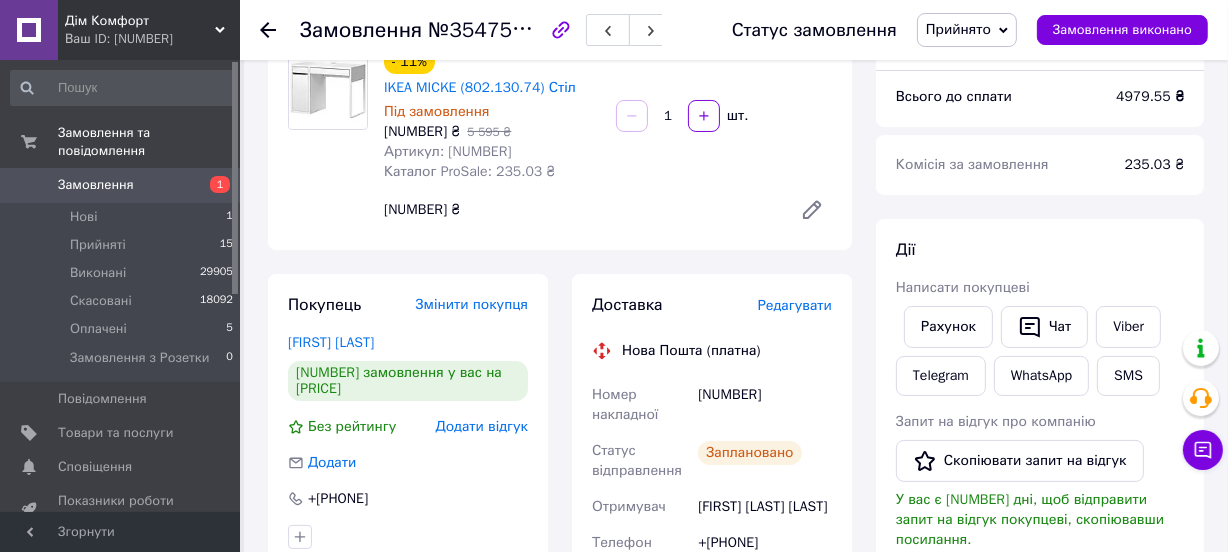click on "Редагувати" at bounding box center [795, 305] 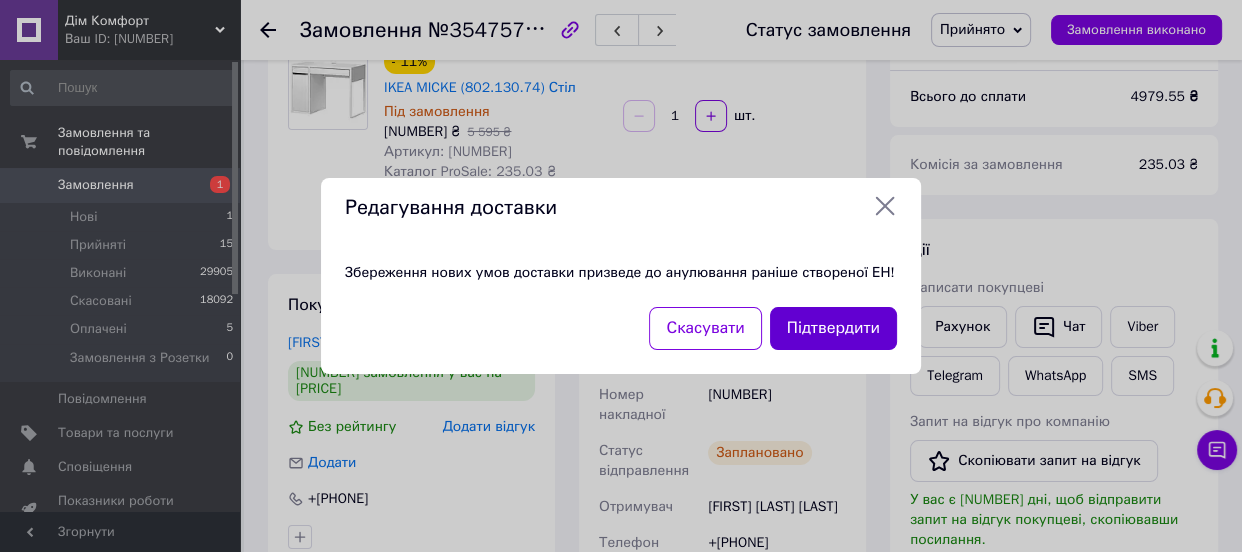 click on "Підтвердити" at bounding box center (833, 328) 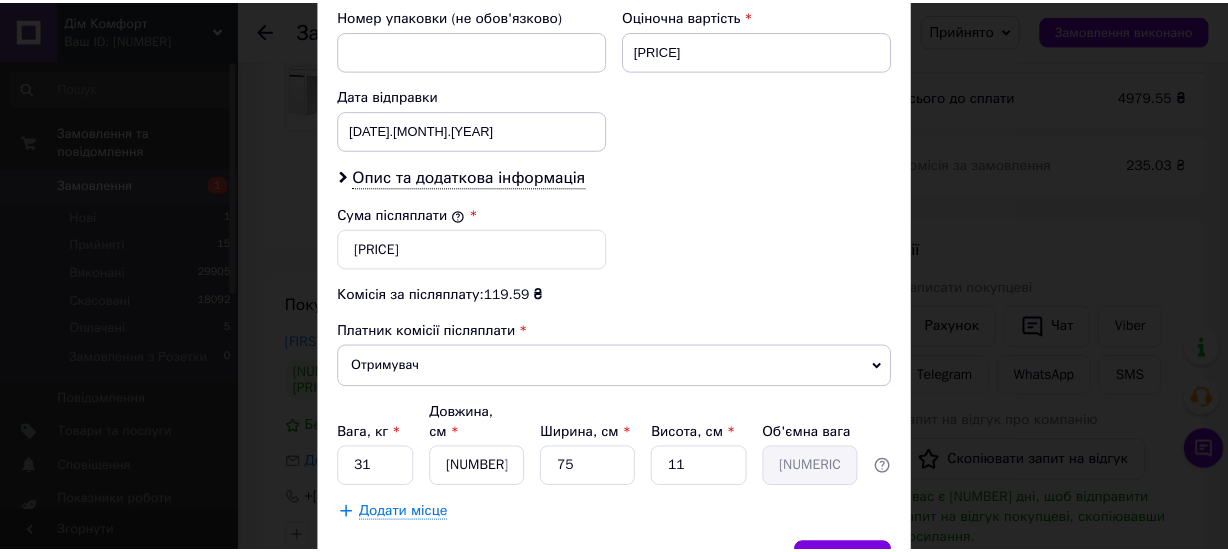 scroll, scrollTop: 1050, scrollLeft: 0, axis: vertical 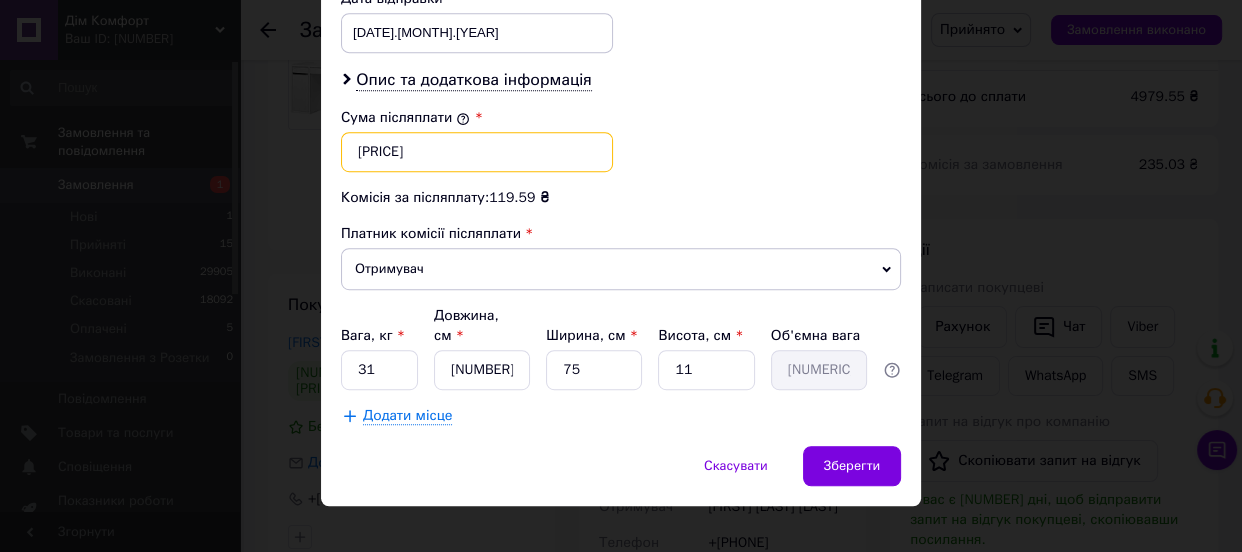 click on "[PRICE]" at bounding box center (477, 152) 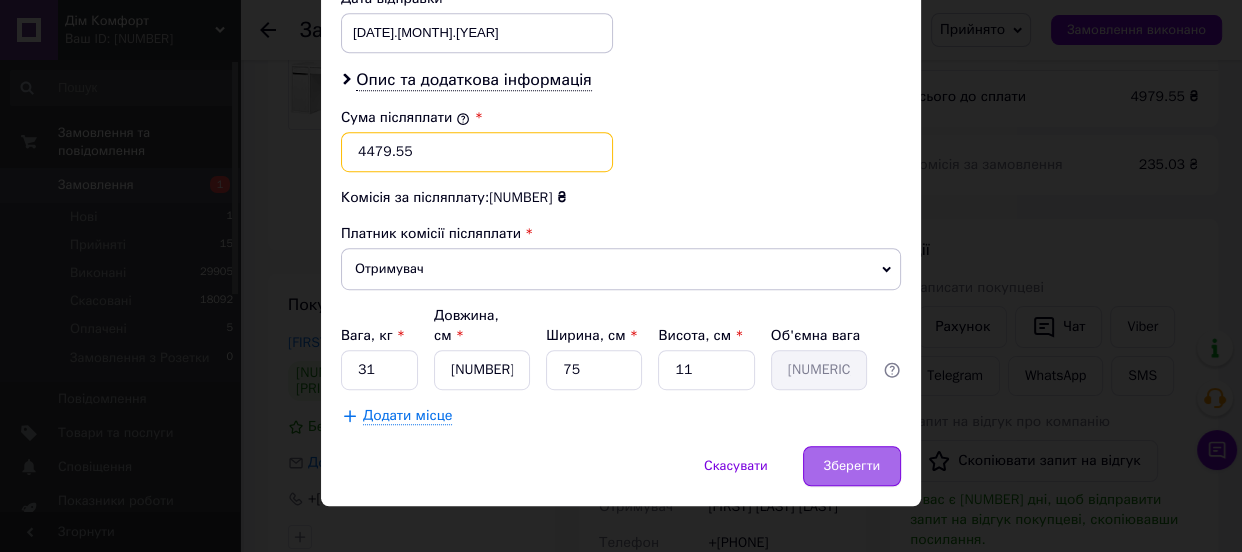 type on "4479.55" 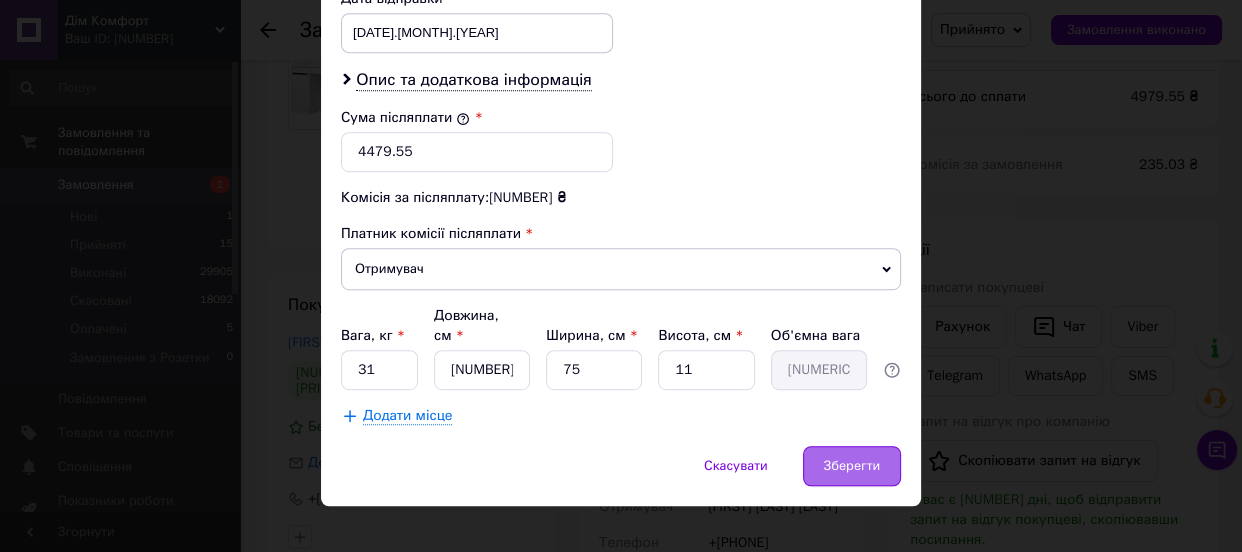 click on "Зберегти" at bounding box center (852, 466) 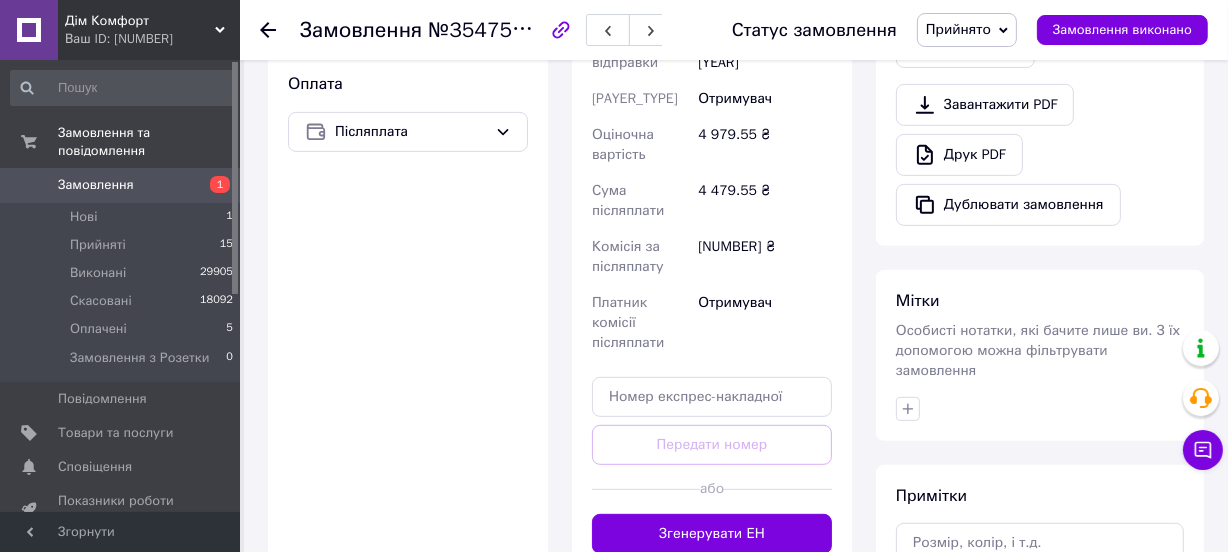 scroll, scrollTop: 727, scrollLeft: 0, axis: vertical 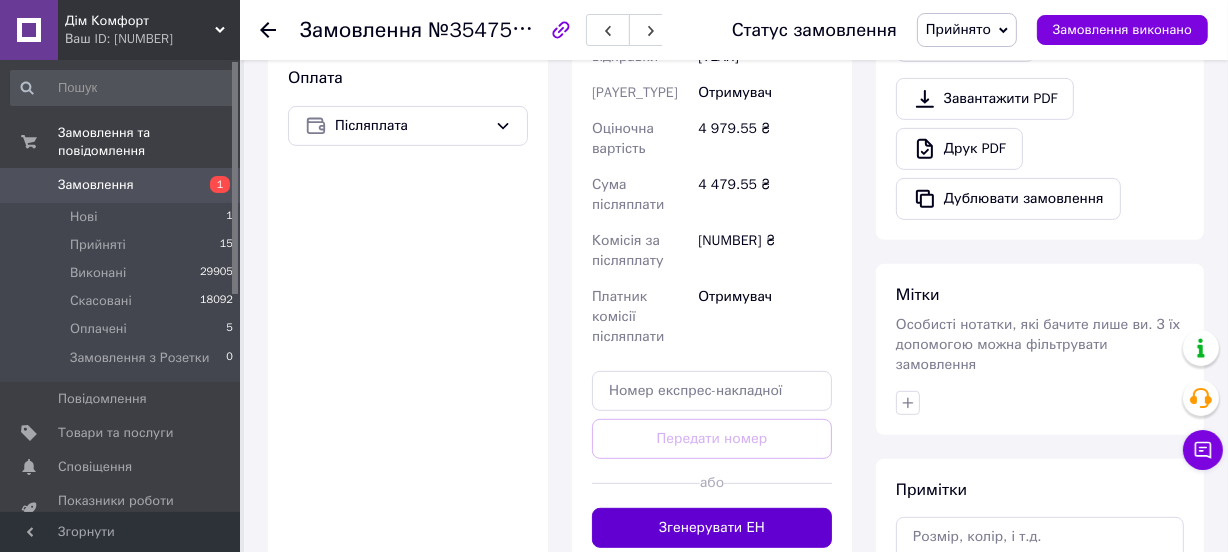 click on "Згенерувати ЕН" at bounding box center [712, 528] 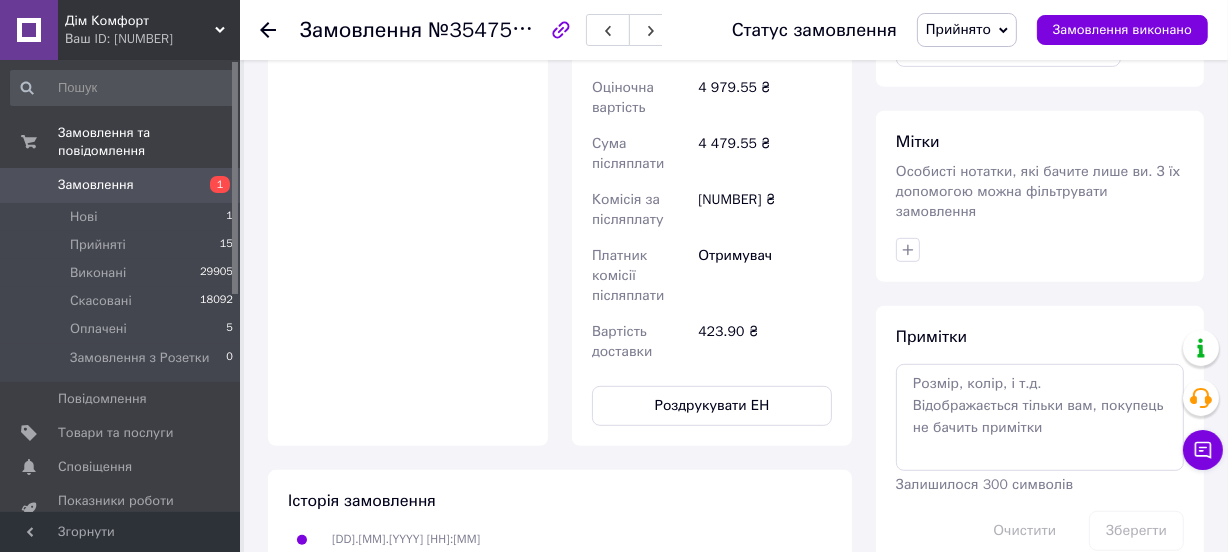 scroll, scrollTop: 1000, scrollLeft: 0, axis: vertical 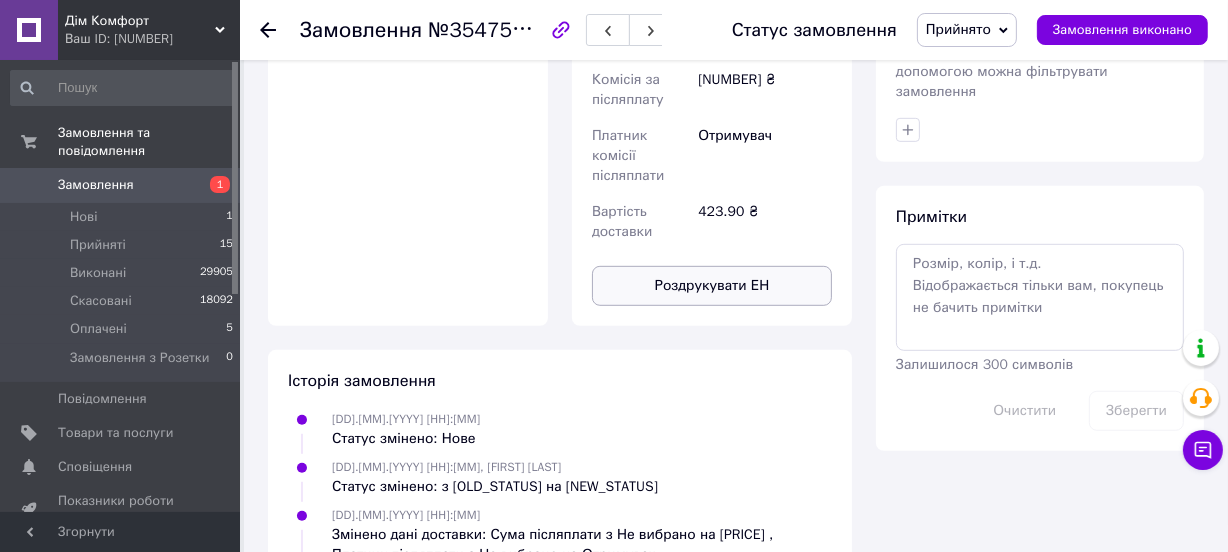 click on "Роздрукувати ЕН" at bounding box center [712, 286] 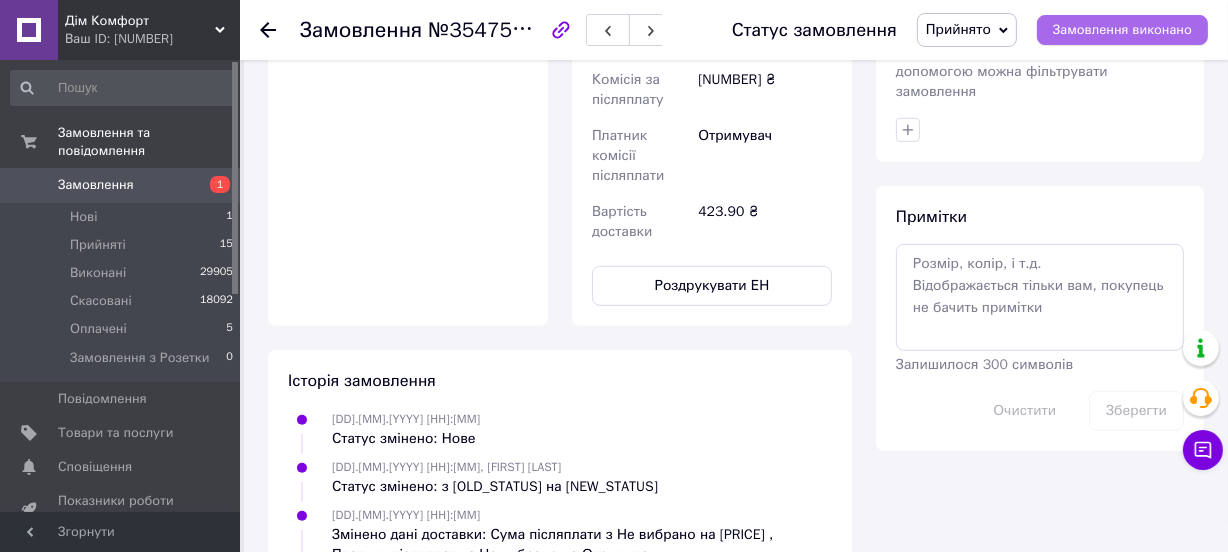 click on "Замовлення виконано" at bounding box center (1122, 30) 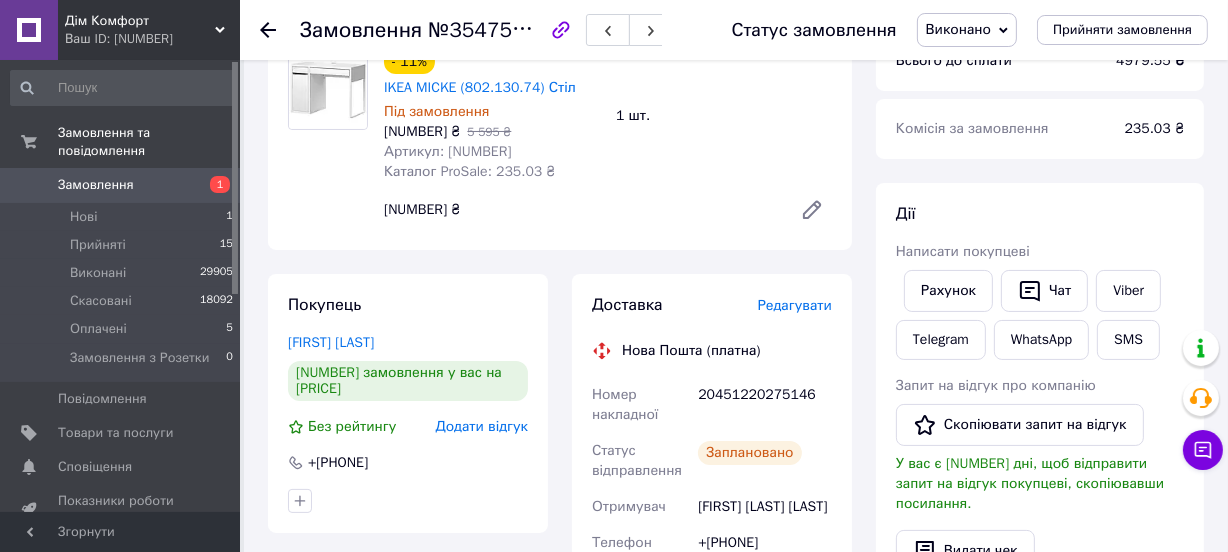 scroll, scrollTop: 0, scrollLeft: 0, axis: both 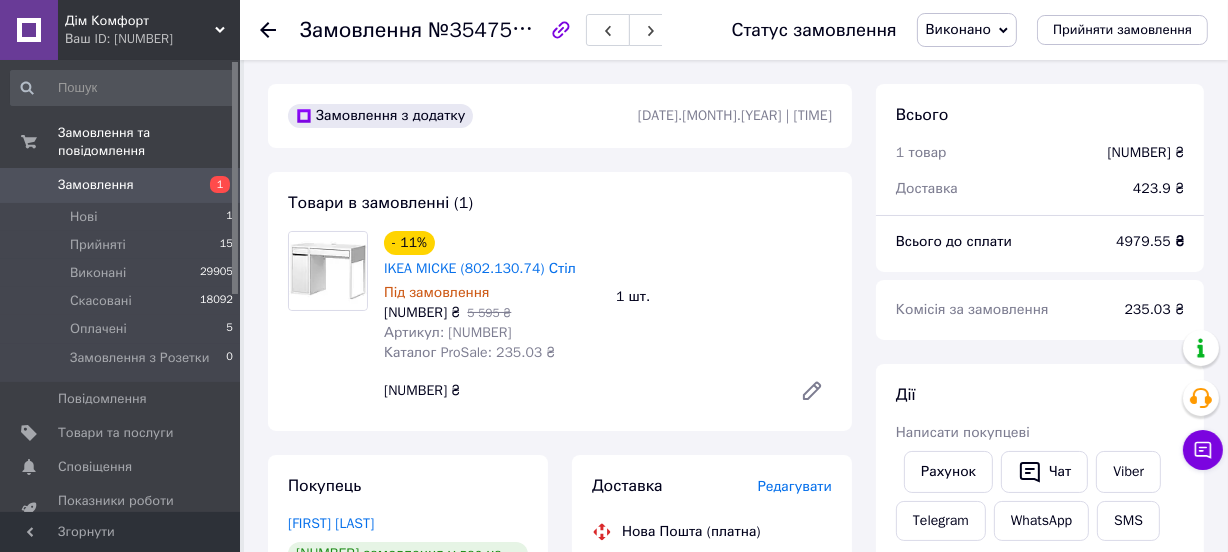 click on "Замовлення" at bounding box center (96, 185) 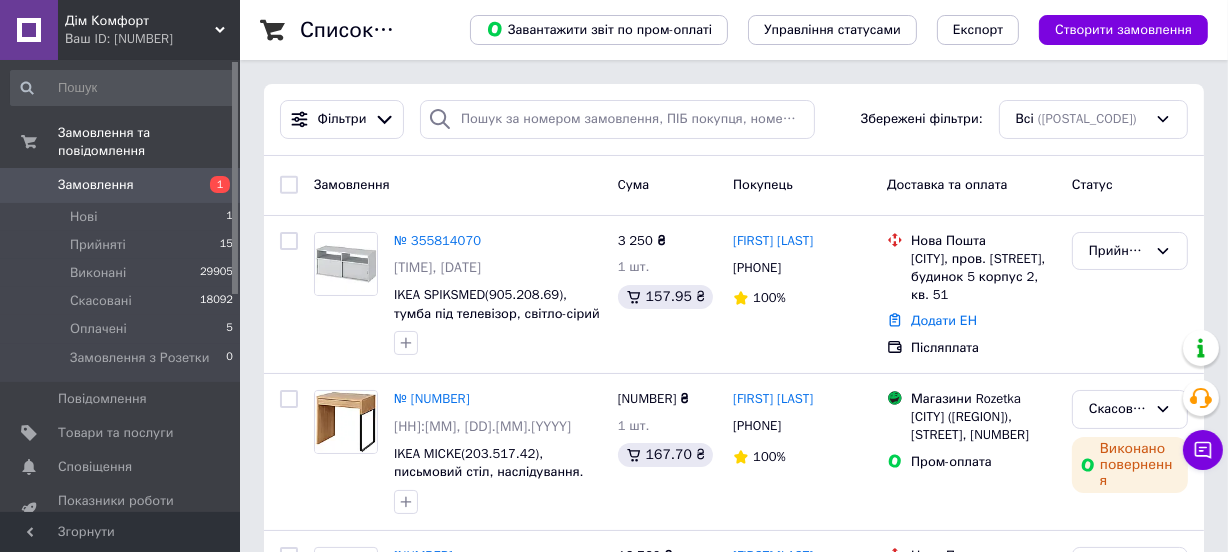 click on "Замовлення" at bounding box center (96, 185) 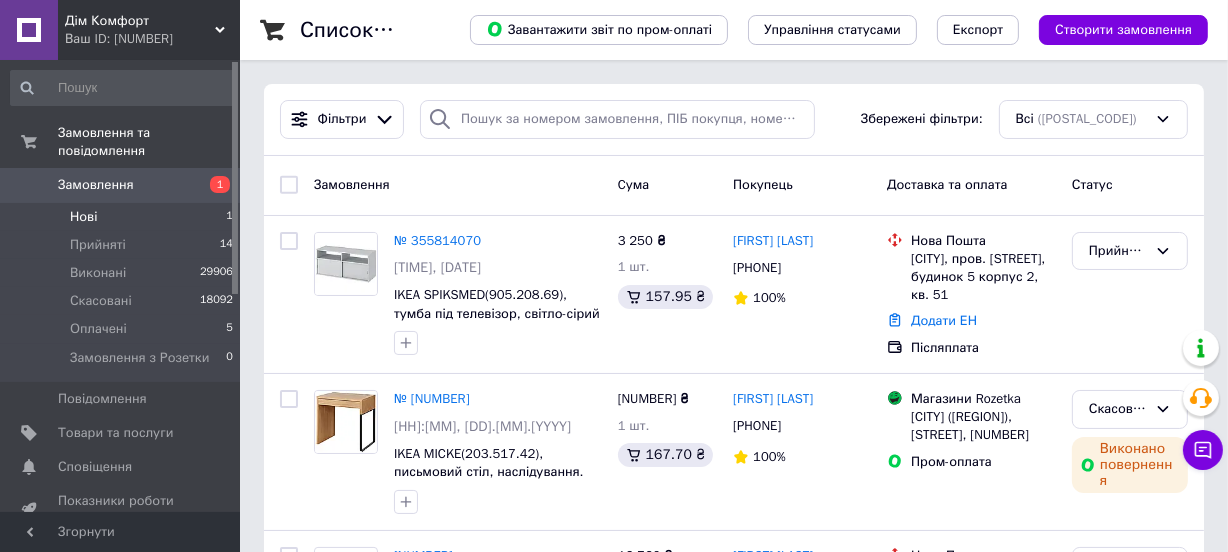 click on "Нові" at bounding box center (83, 217) 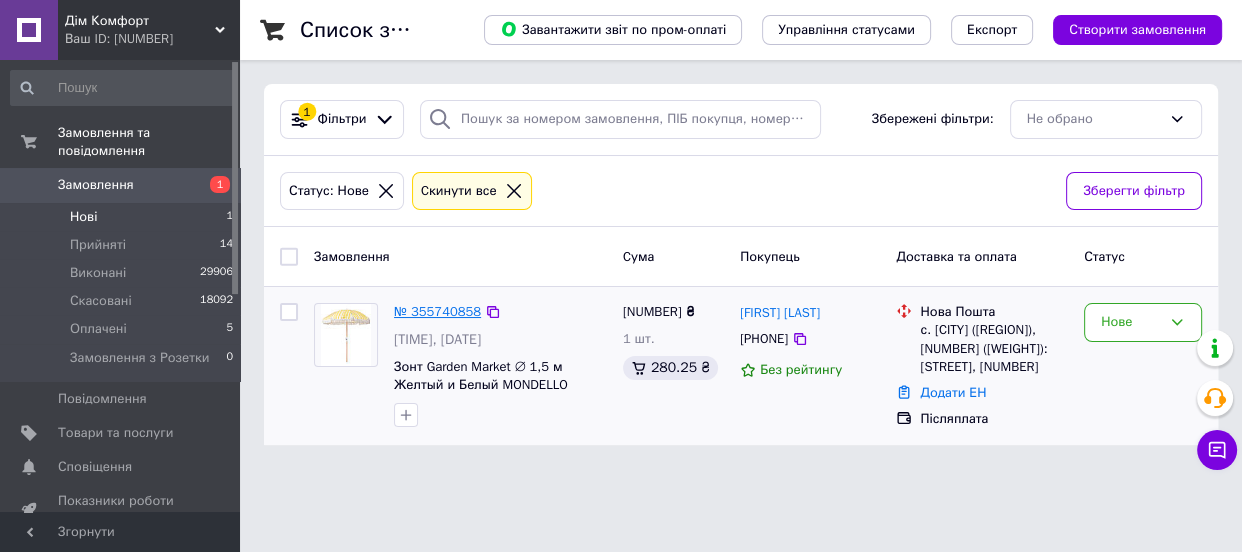 click on "№ 355740858" at bounding box center (437, 311) 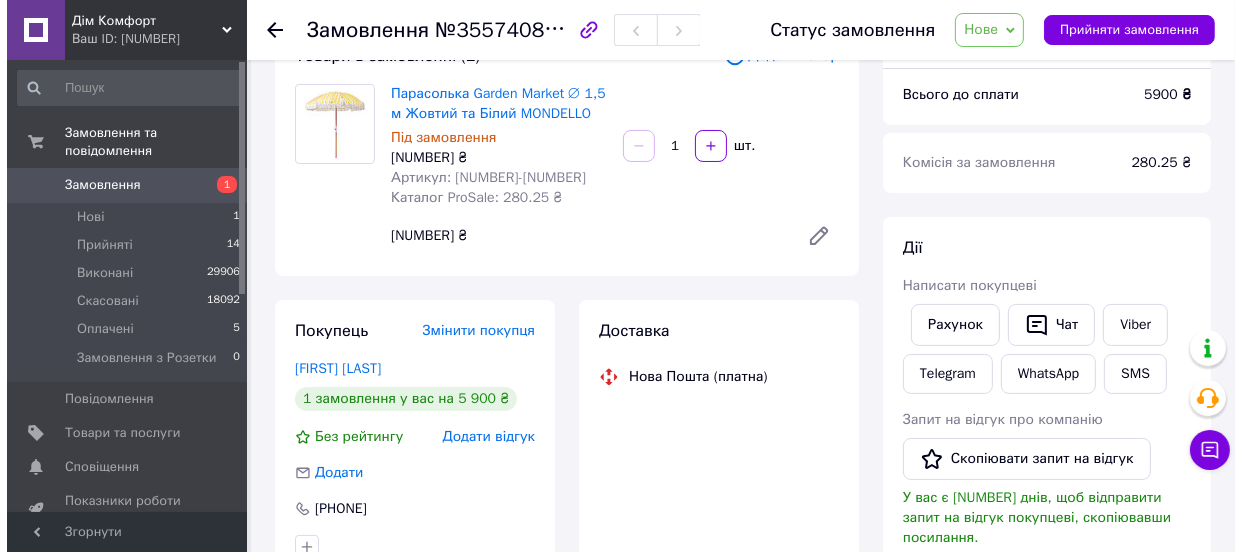 scroll, scrollTop: 272, scrollLeft: 0, axis: vertical 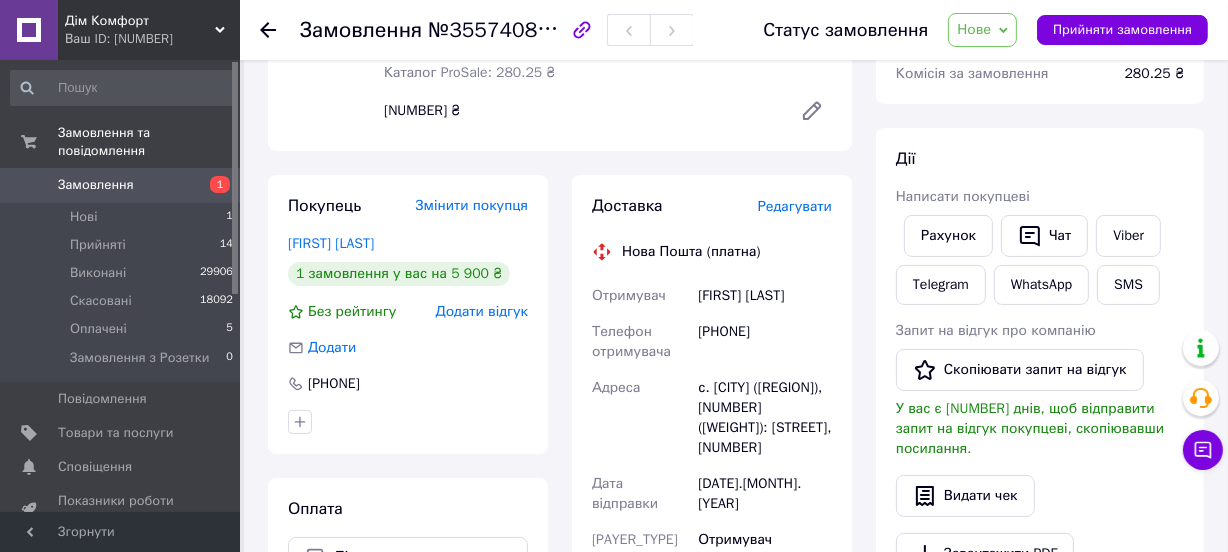 click on "Додати відгук" at bounding box center [482, 311] 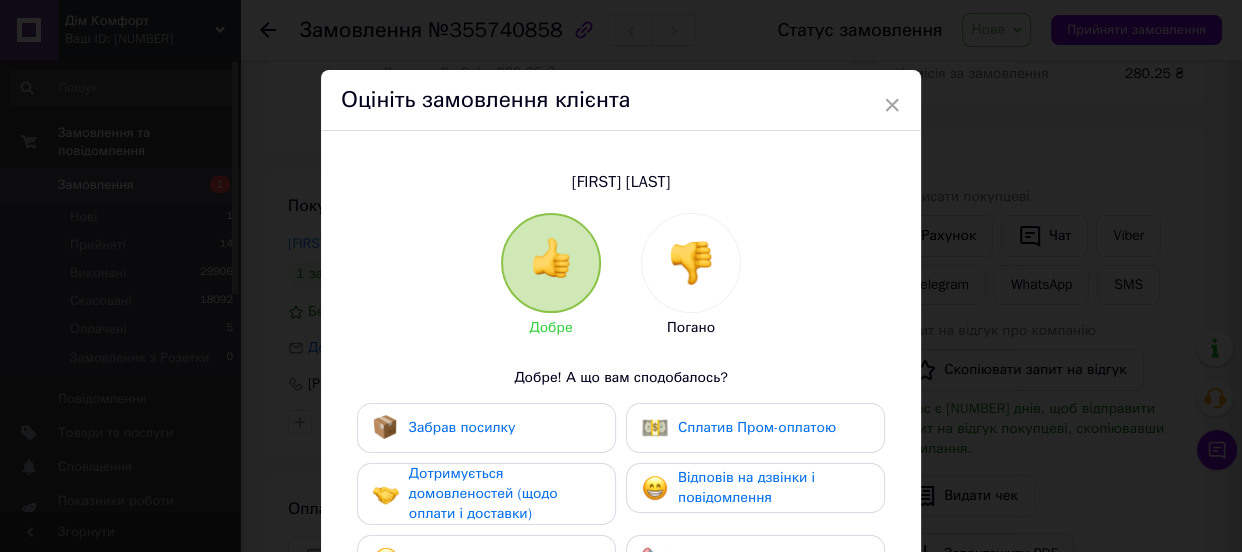click at bounding box center (691, 263) 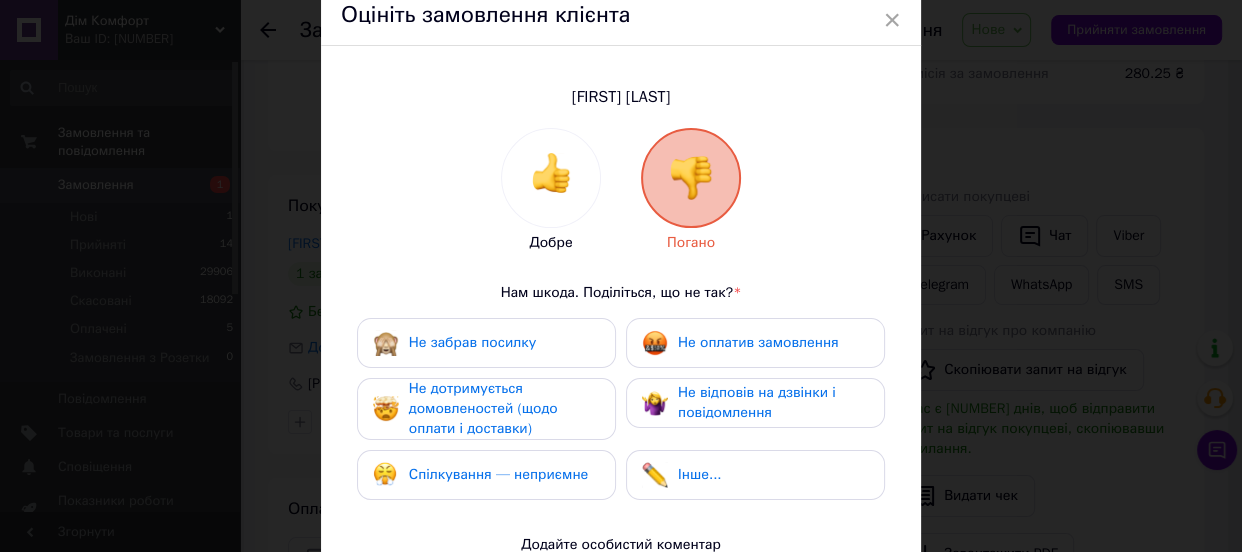 scroll, scrollTop: 181, scrollLeft: 0, axis: vertical 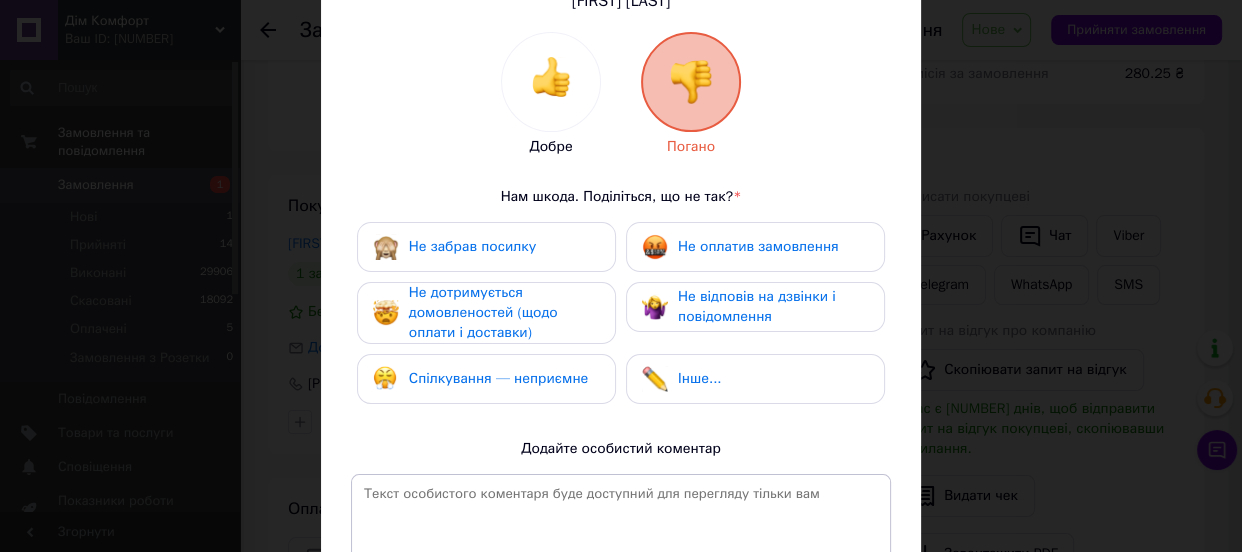 click on "Не оплатив замовлення" at bounding box center [758, 246] 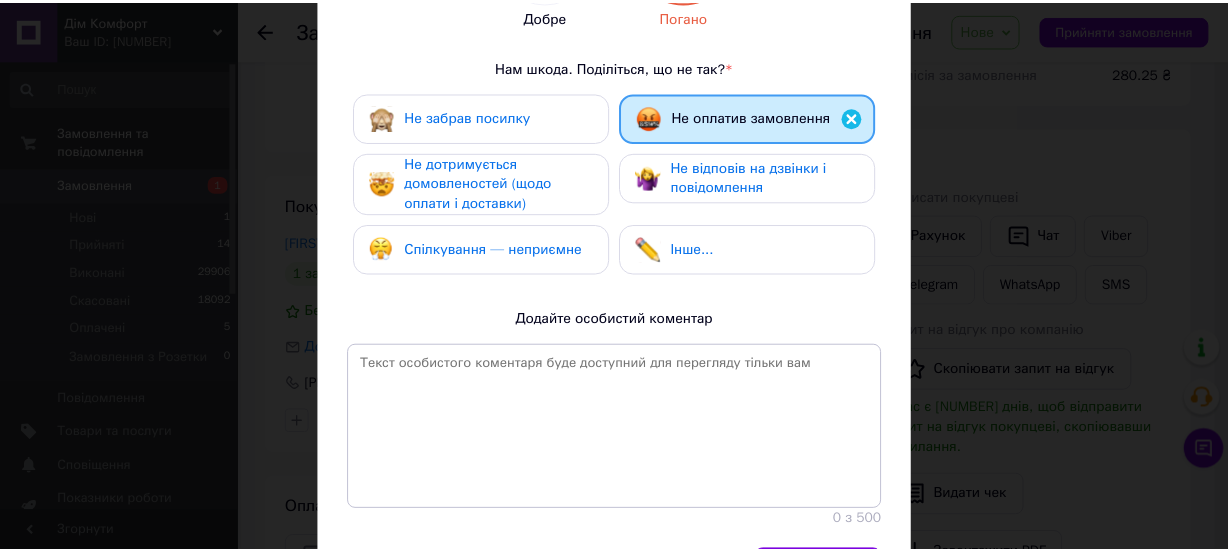 scroll, scrollTop: 440, scrollLeft: 0, axis: vertical 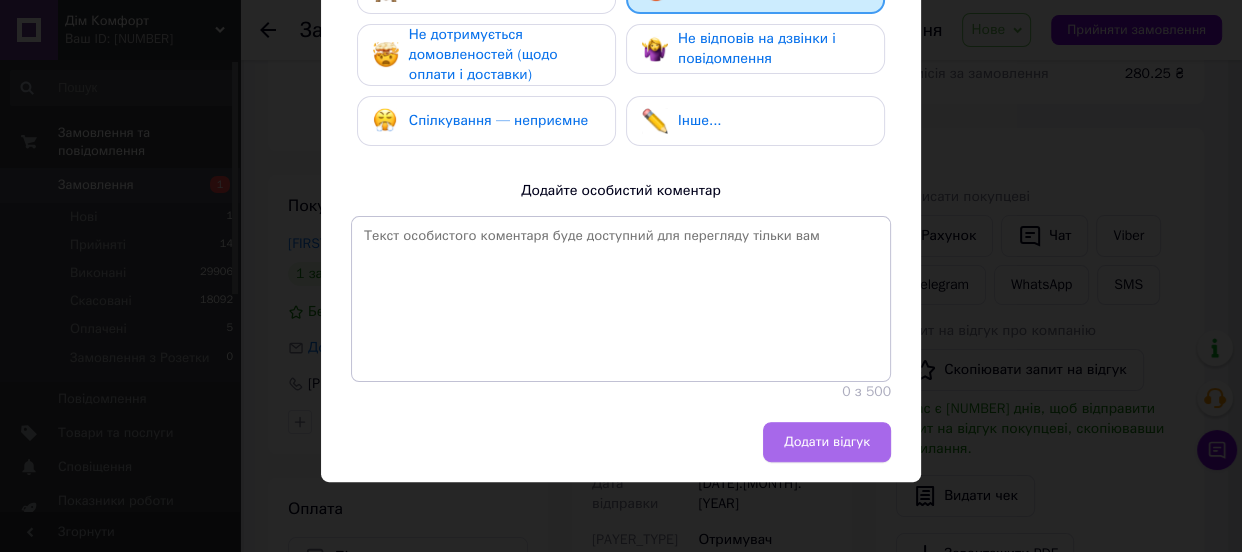 click on "Додати відгук" at bounding box center (827, 442) 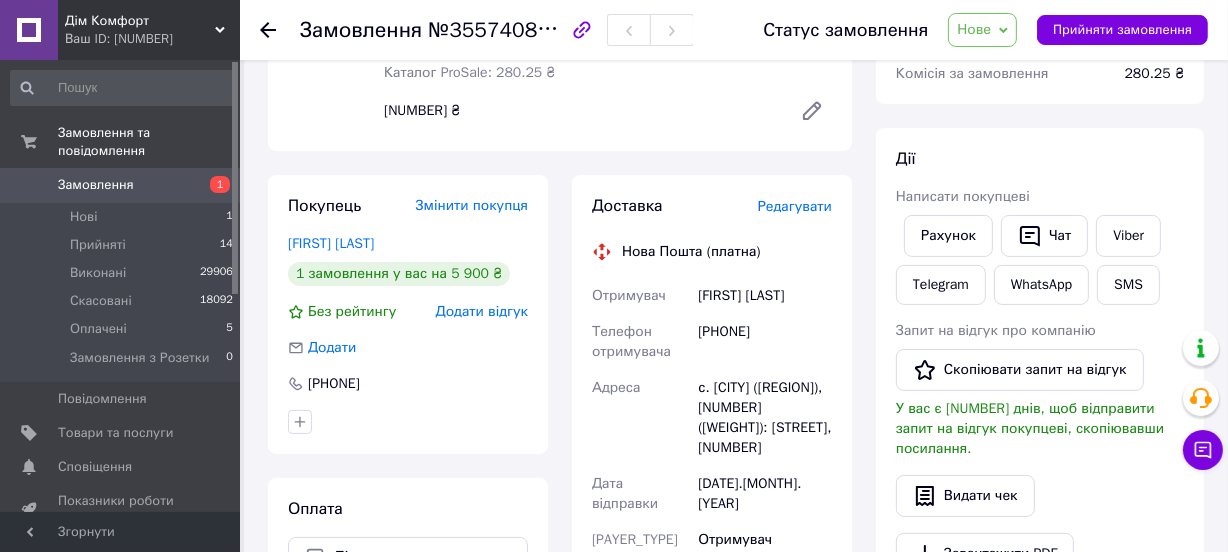 click on "Замовлення" at bounding box center [96, 185] 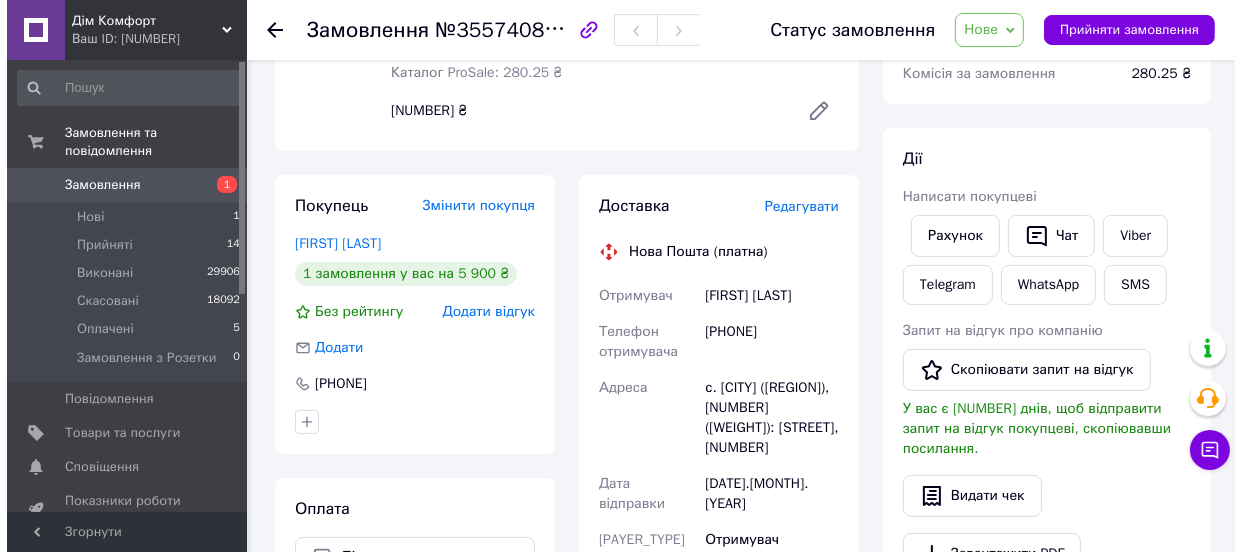 scroll, scrollTop: 0, scrollLeft: 0, axis: both 